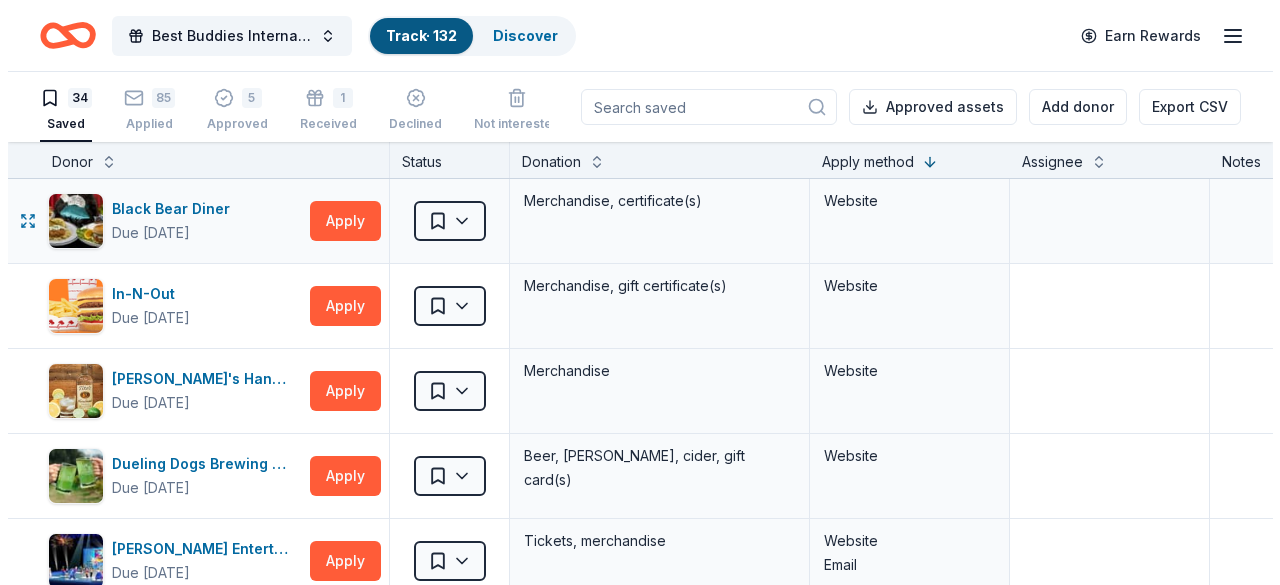 scroll, scrollTop: 0, scrollLeft: 0, axis: both 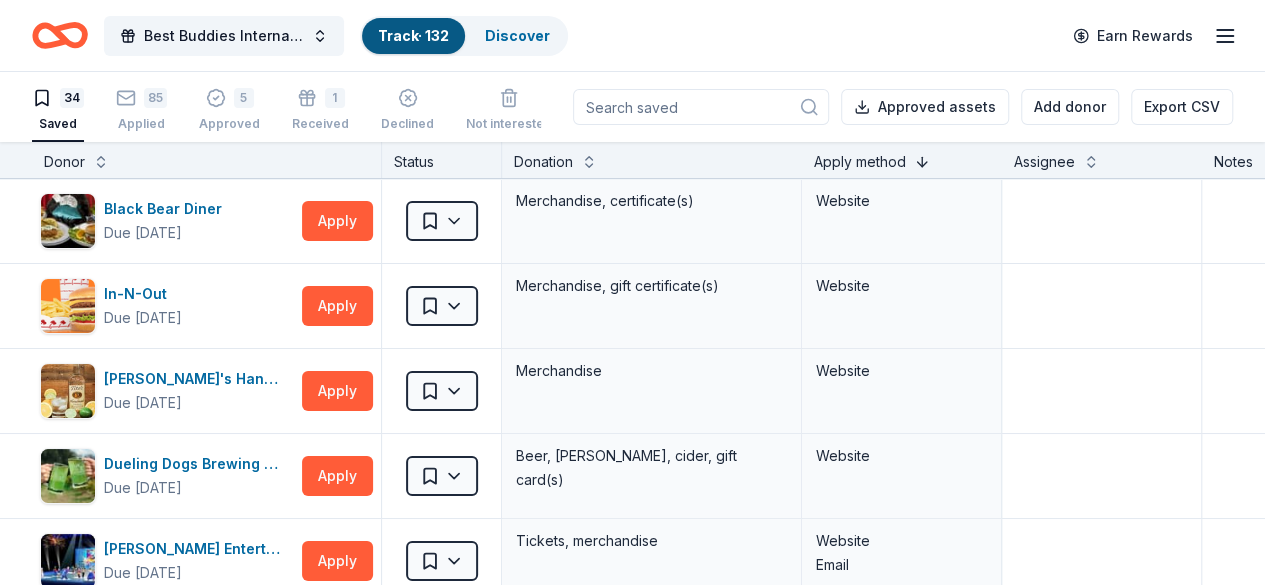 click at bounding box center [922, 160] 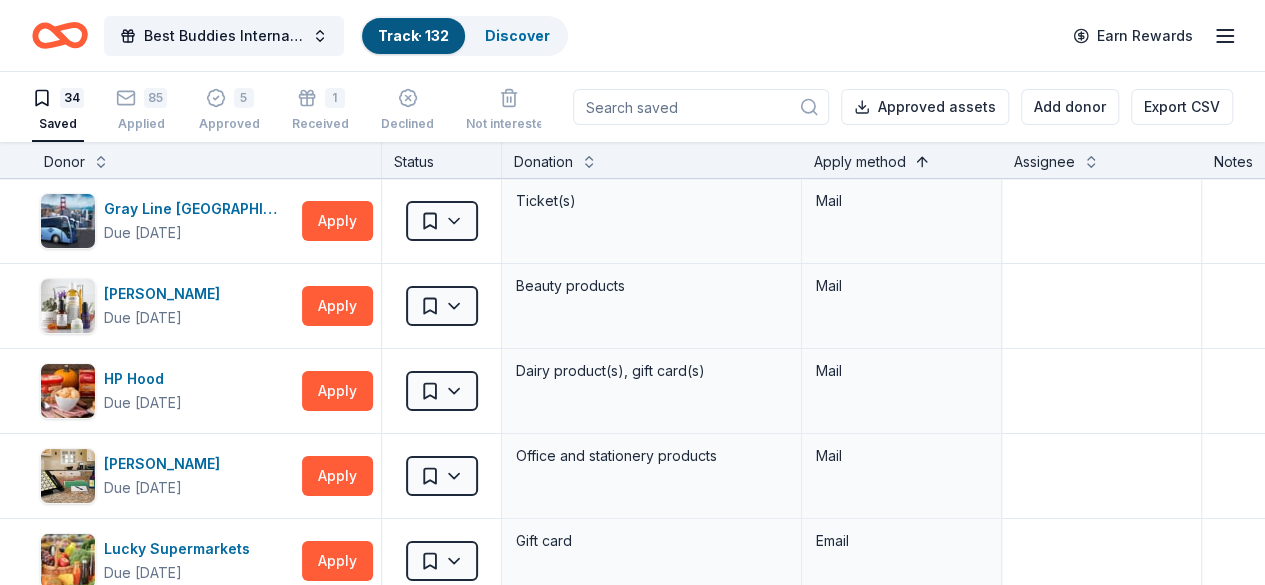 click at bounding box center [922, 160] 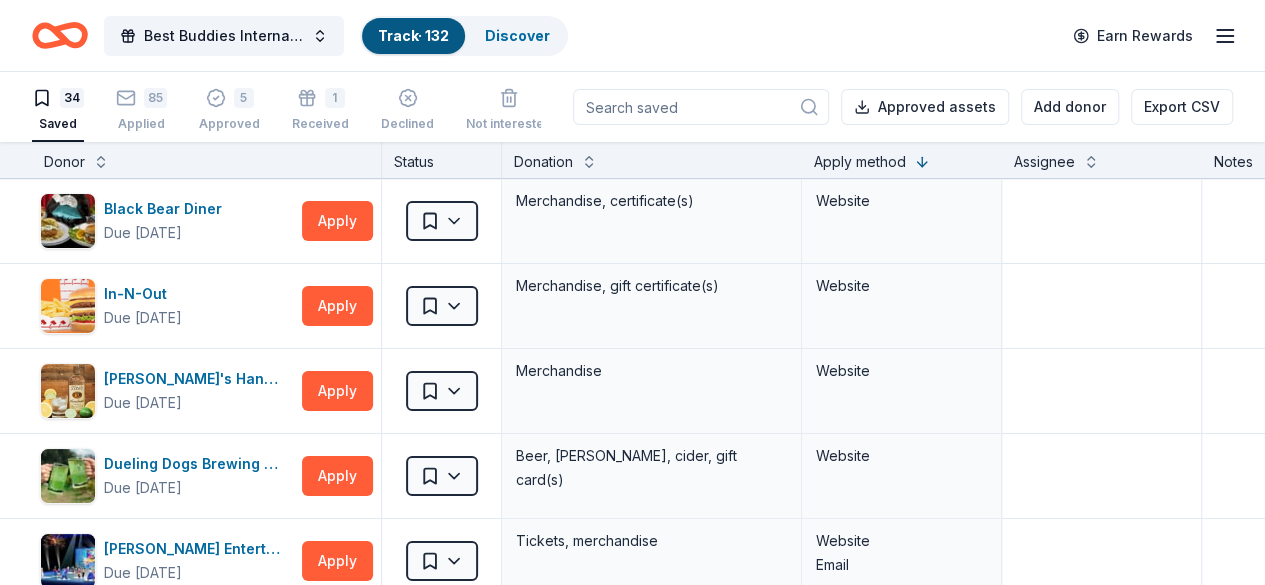 click on "Donor" at bounding box center [64, 162] 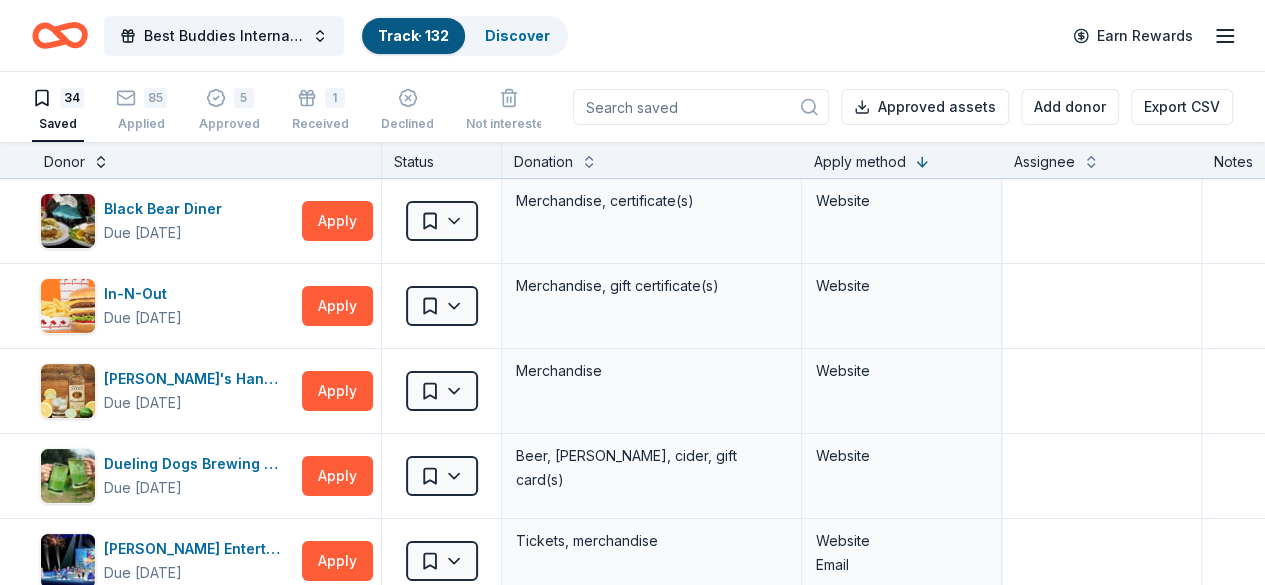 click at bounding box center (101, 160) 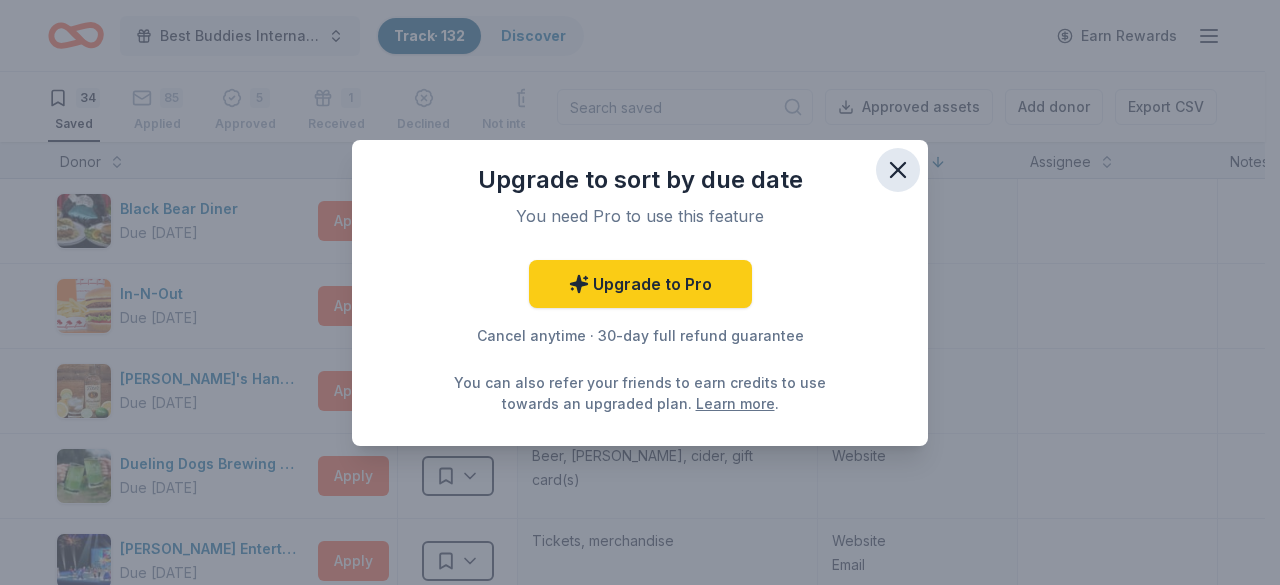 click 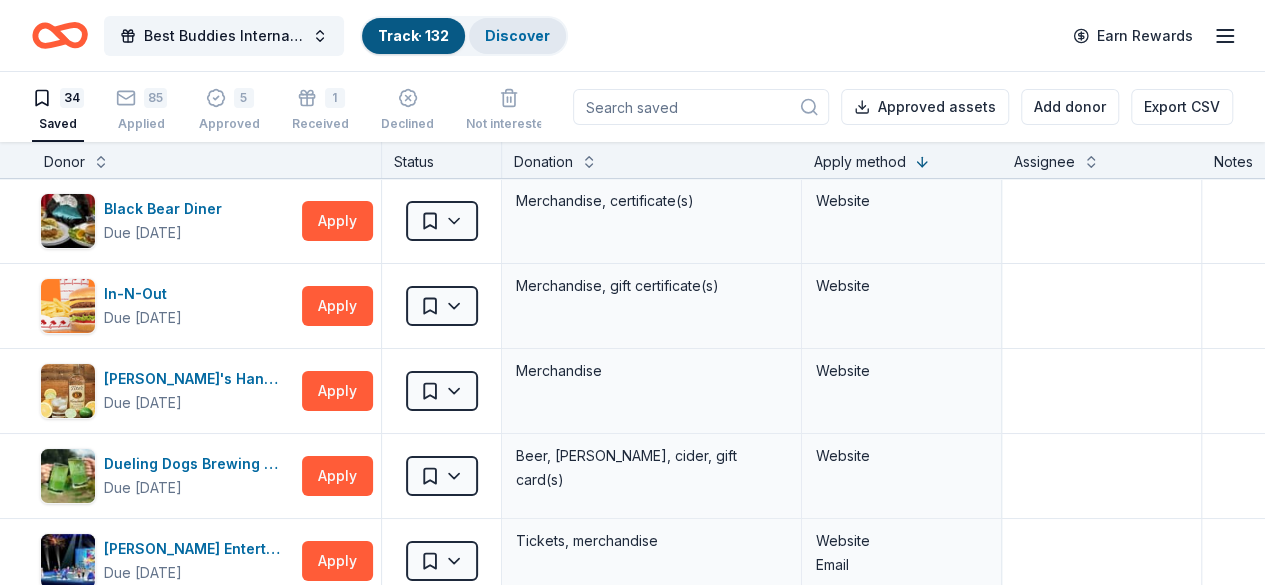click on "Discover" at bounding box center [517, 35] 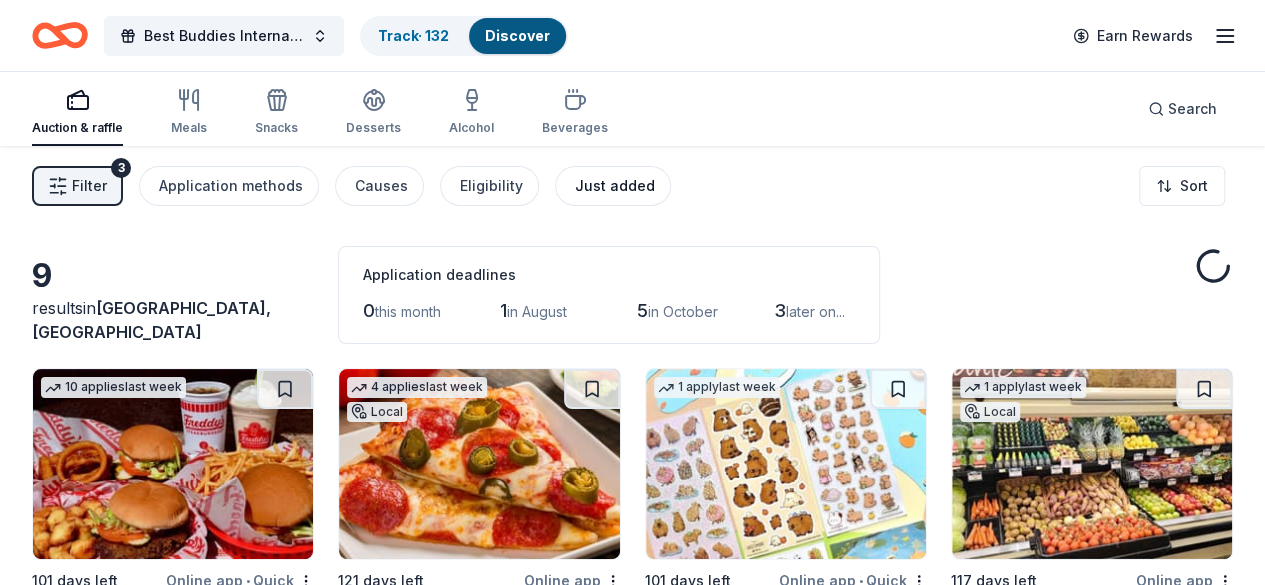 click on "Just added" at bounding box center (615, 186) 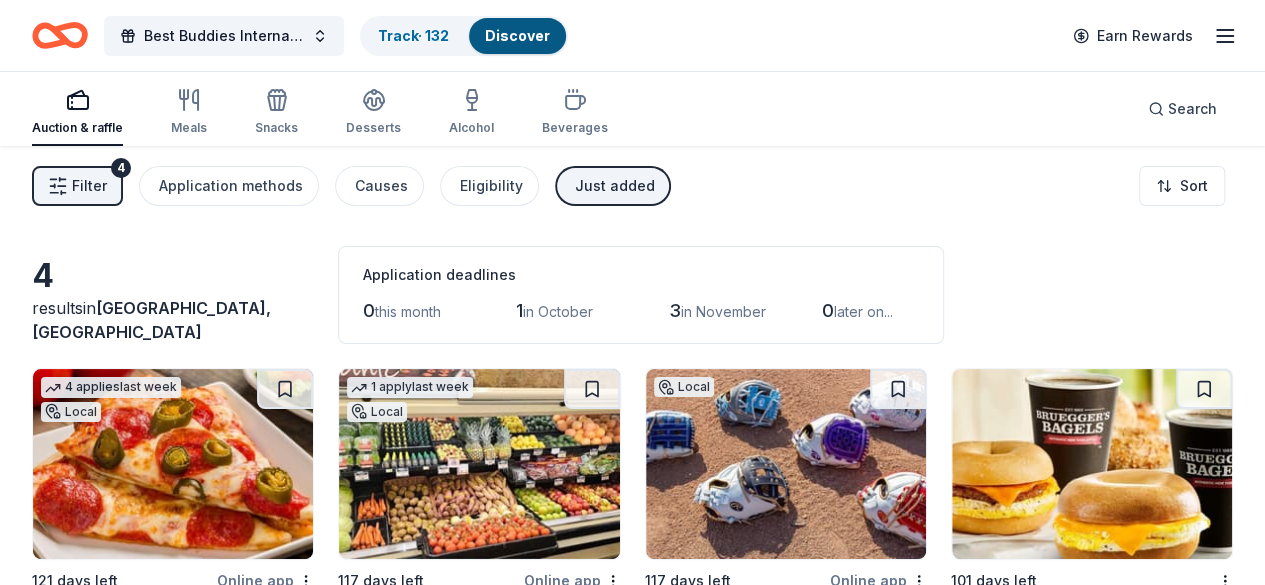 click on "Filter 4" at bounding box center (77, 186) 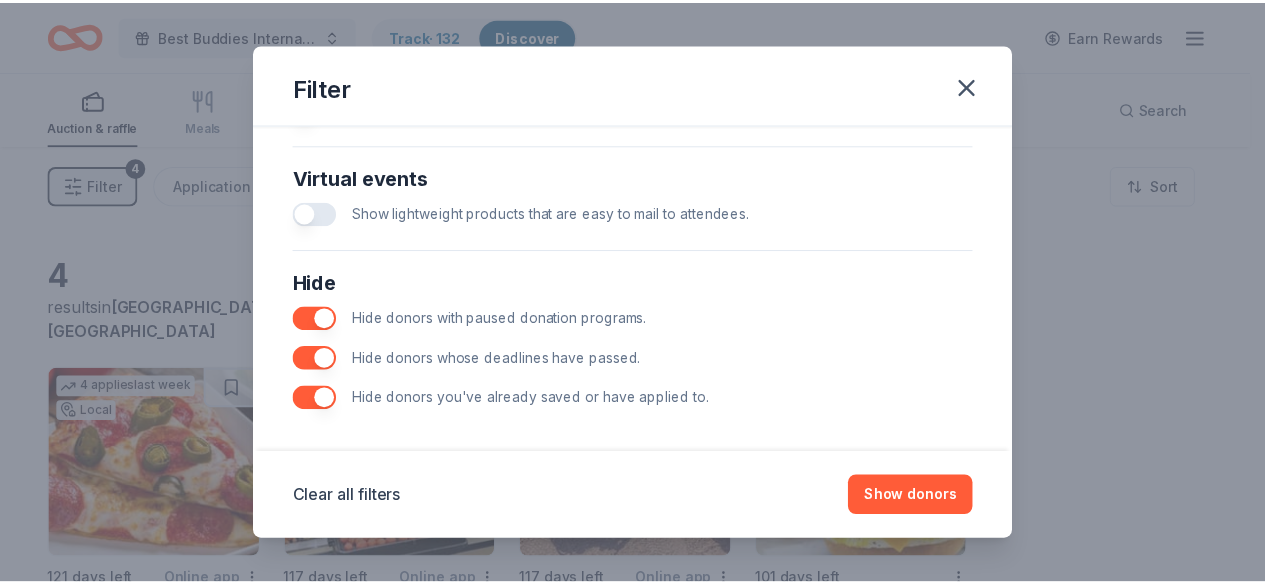 scroll, scrollTop: 986, scrollLeft: 0, axis: vertical 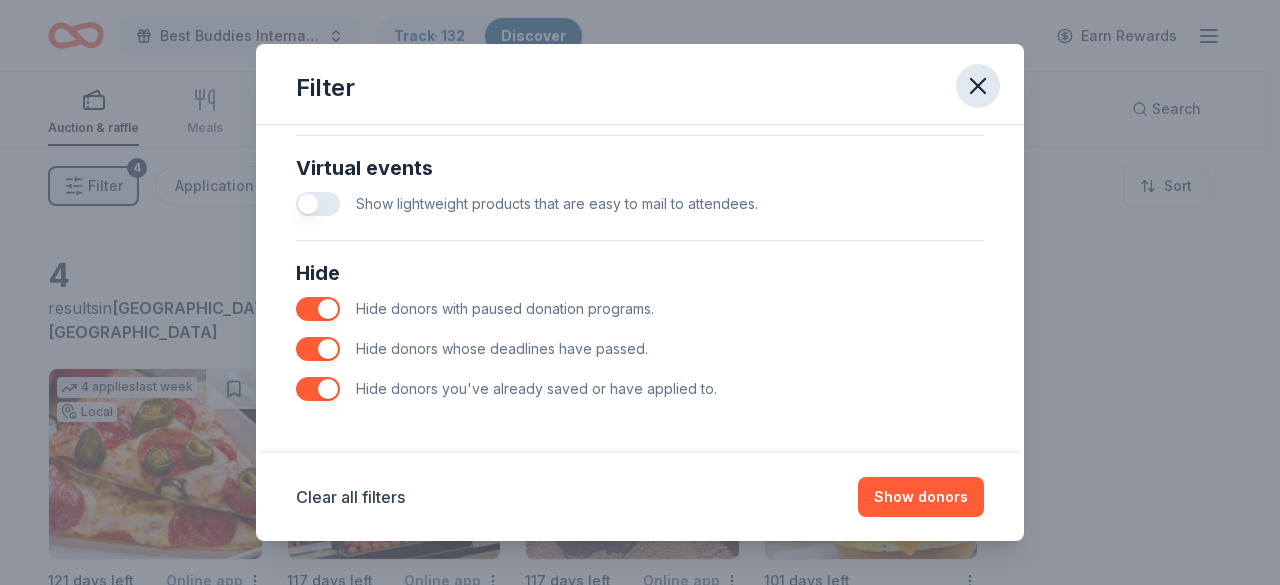 click 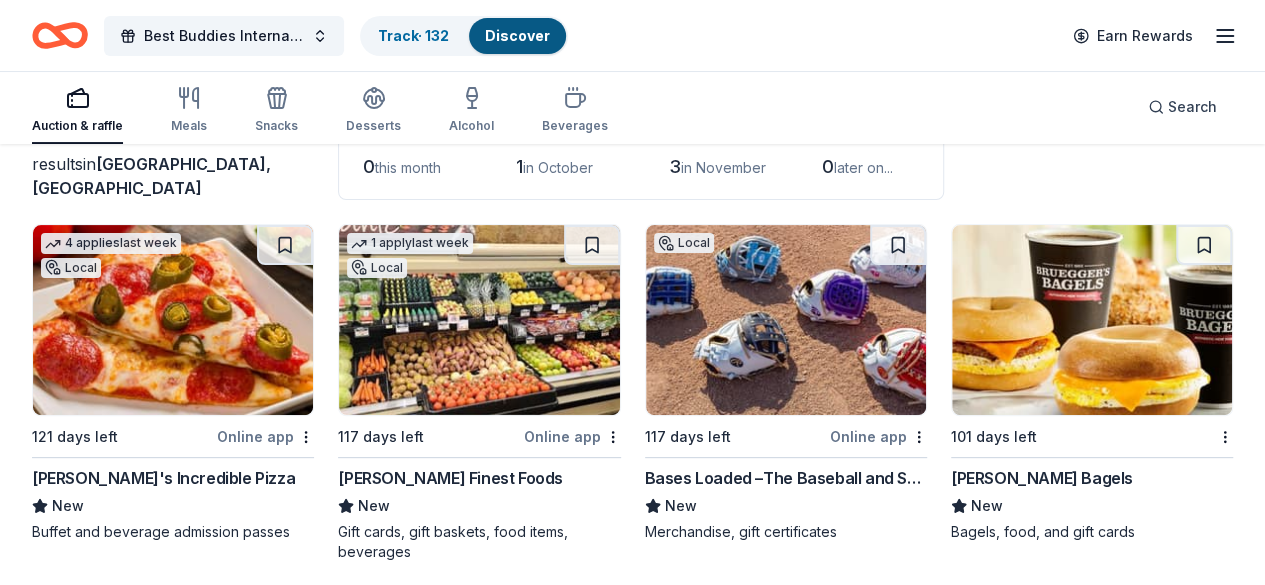 scroll, scrollTop: 159, scrollLeft: 0, axis: vertical 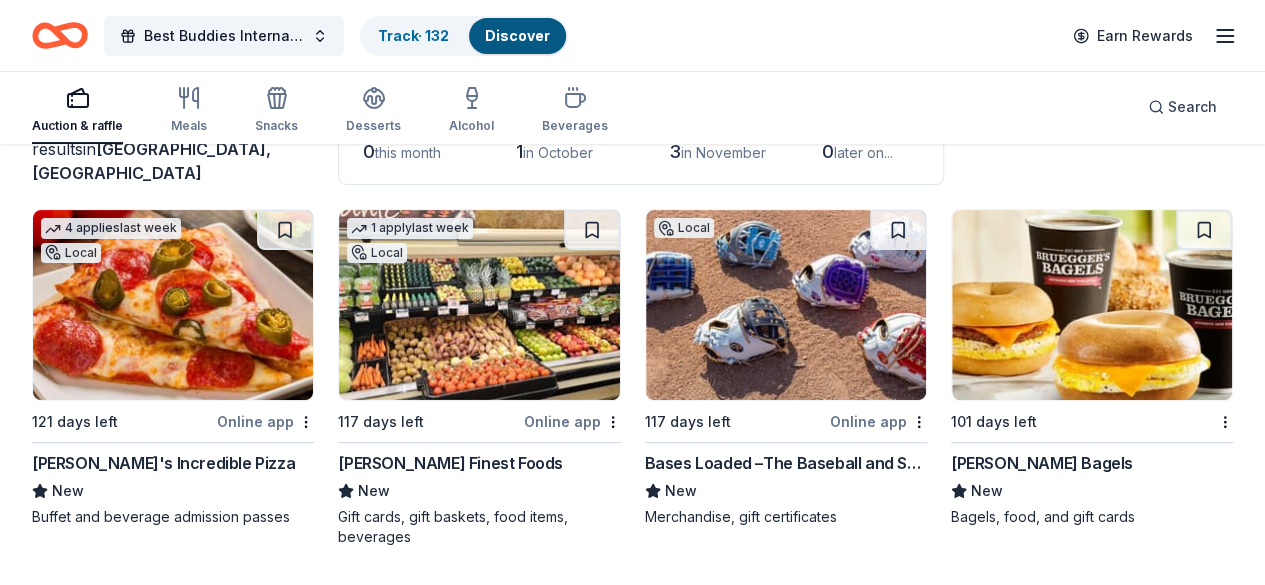 click on "101 days left Bruegger's Bagels New Bagels, food, and gift cards" at bounding box center (1092, 368) 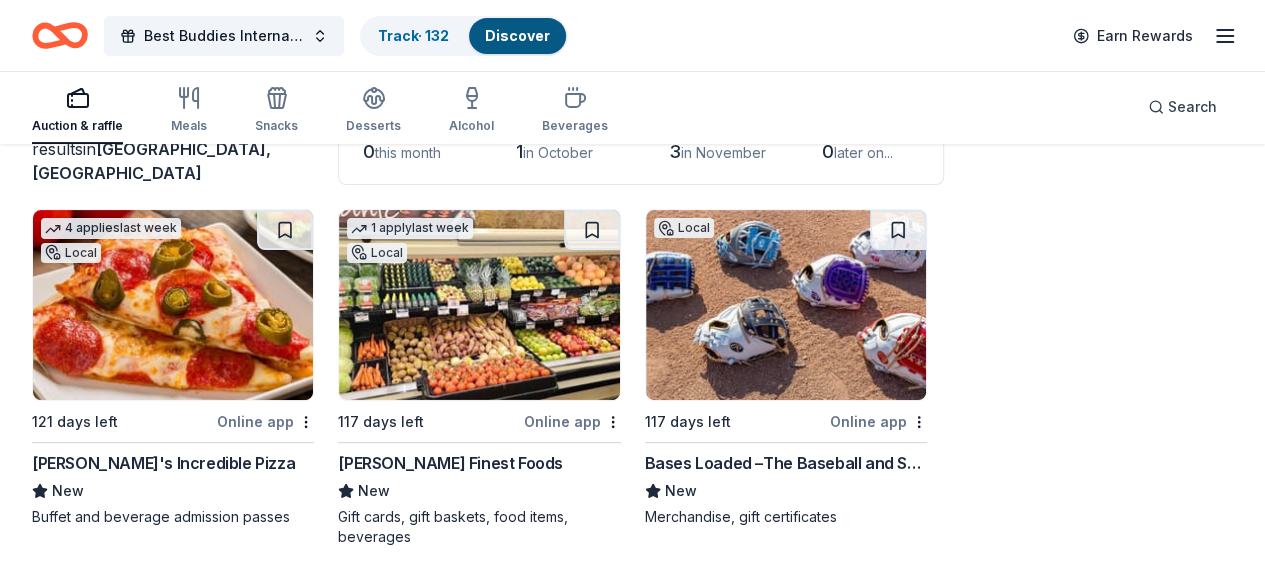 click at bounding box center (786, 305) 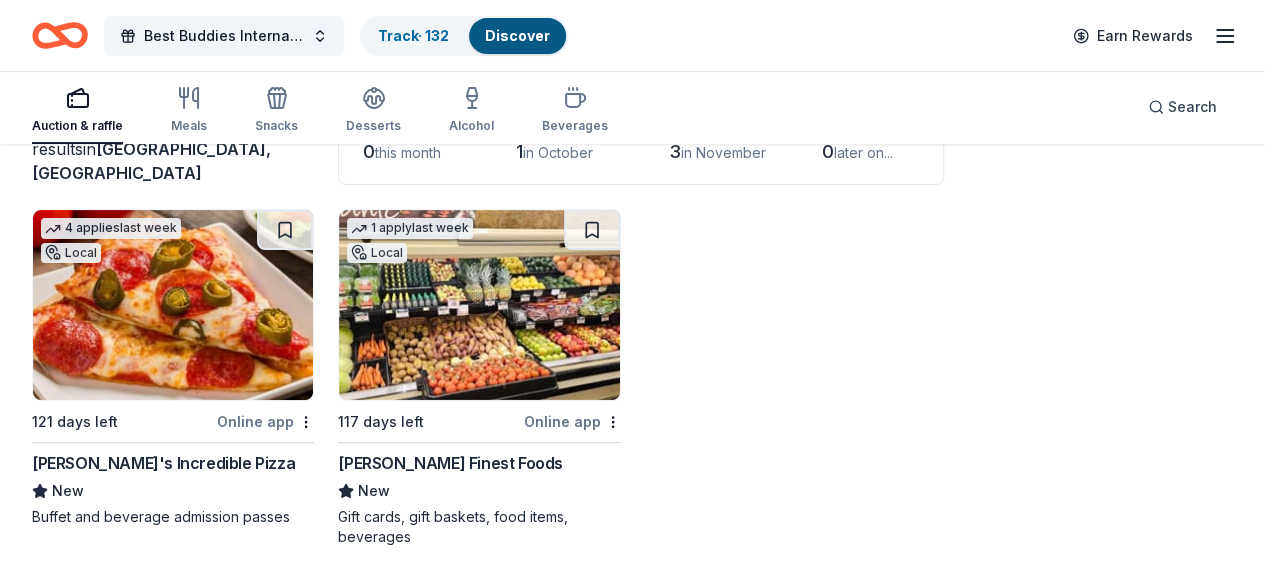 click at bounding box center (173, 305) 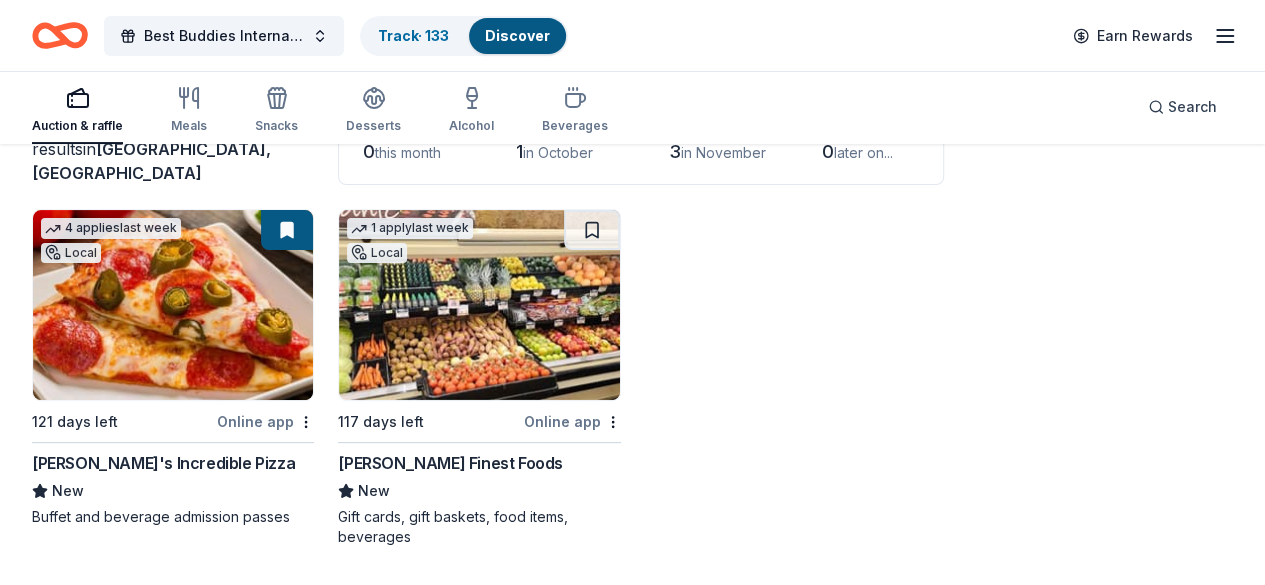 click on "[PERSON_NAME] Finest Foods" at bounding box center (450, 463) 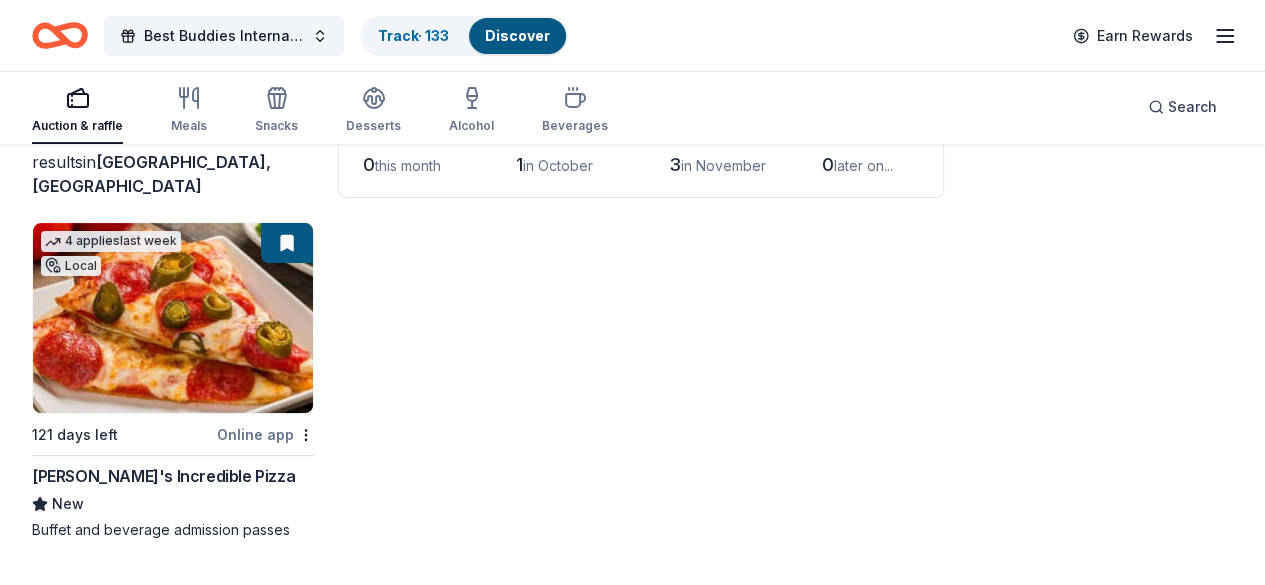 click at bounding box center (173, 318) 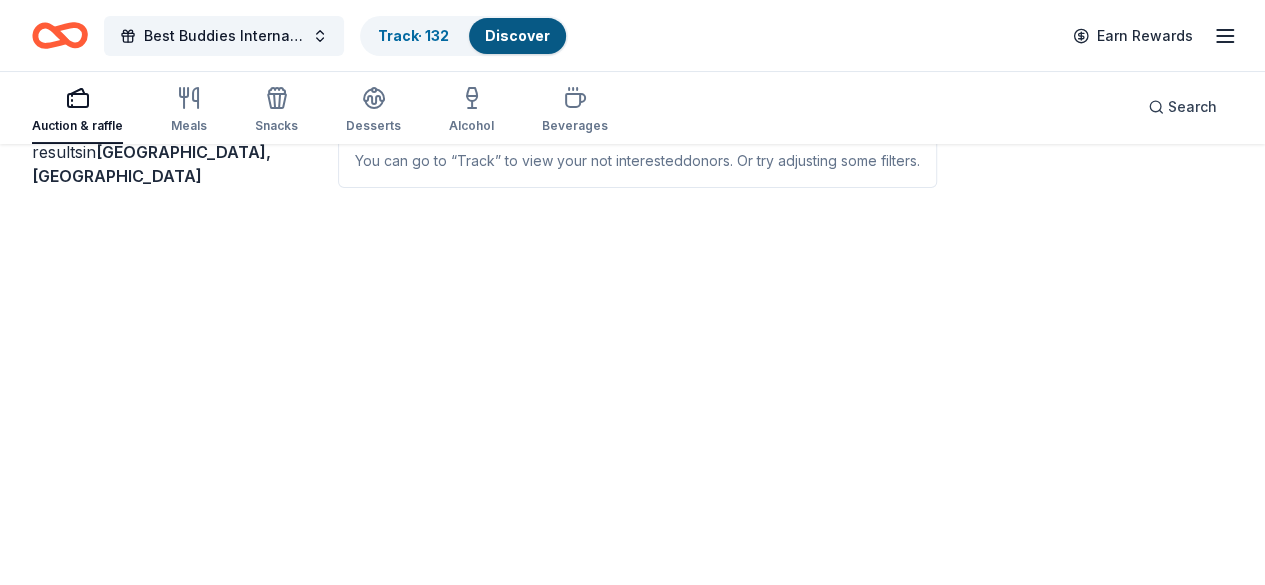 click on "4 results  in  Sacramento, CA All  viewable  donors  marked as “Not Interested” You can go to “Track” to view your not interested  donors .   Or try adjusting some filters." at bounding box center (632, 292) 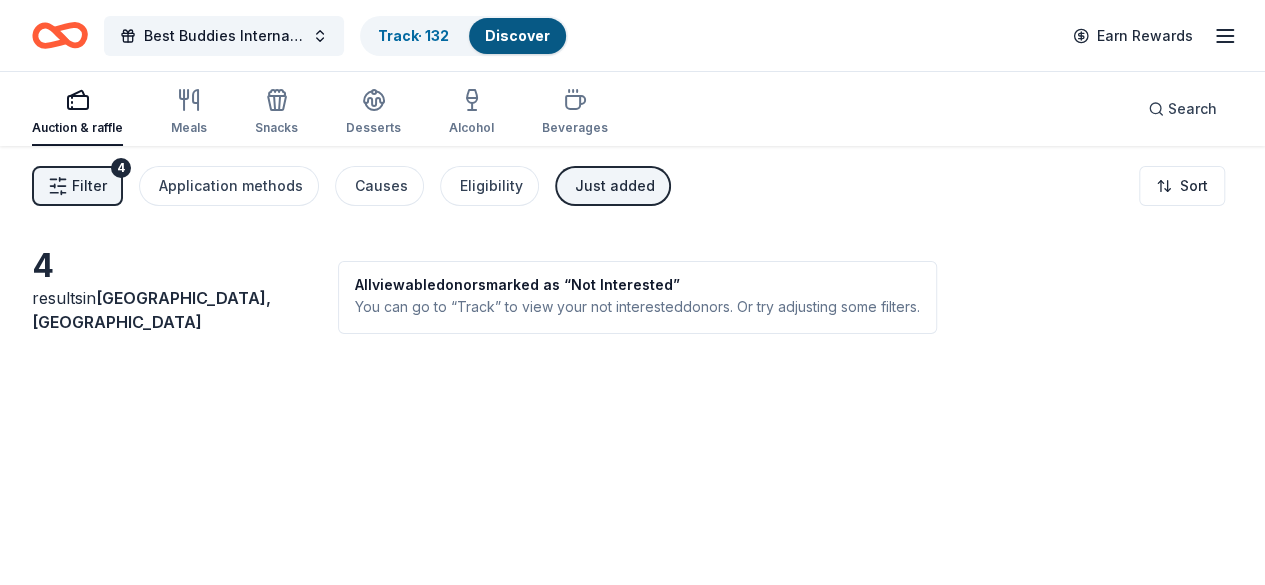 click 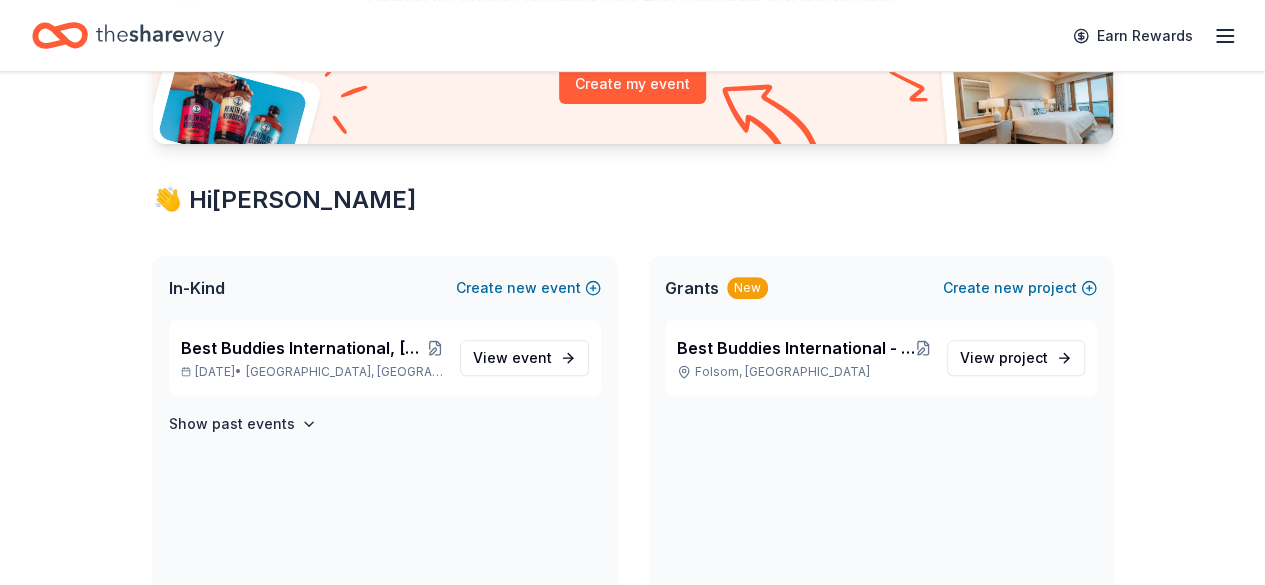 scroll, scrollTop: 270, scrollLeft: 0, axis: vertical 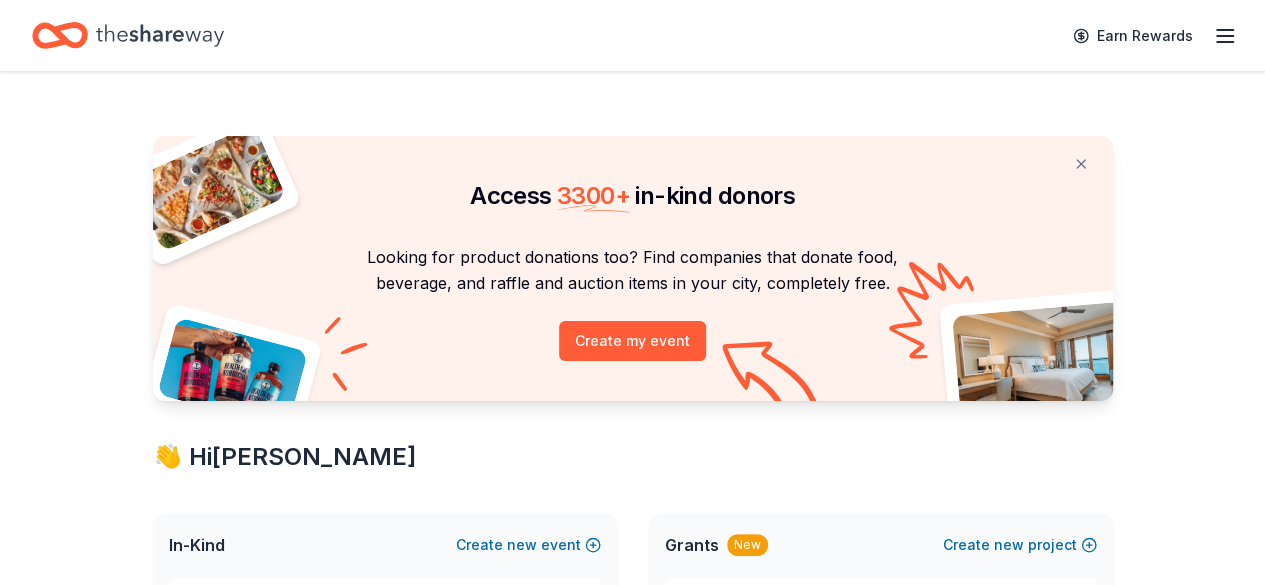 click 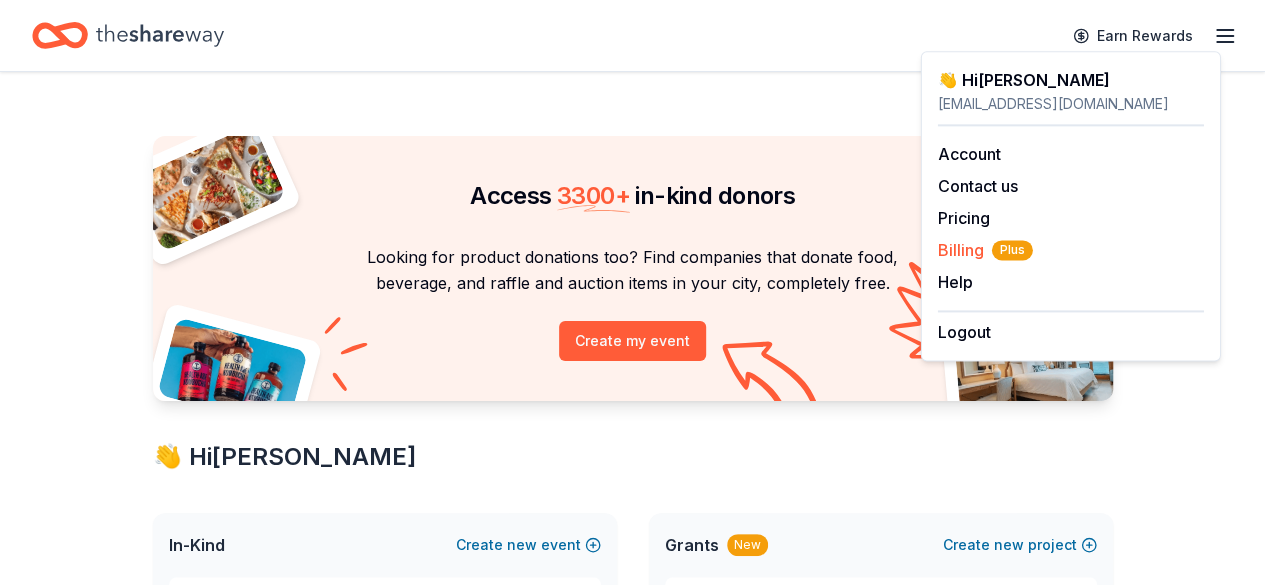 click on "Billing Plus" at bounding box center [985, 250] 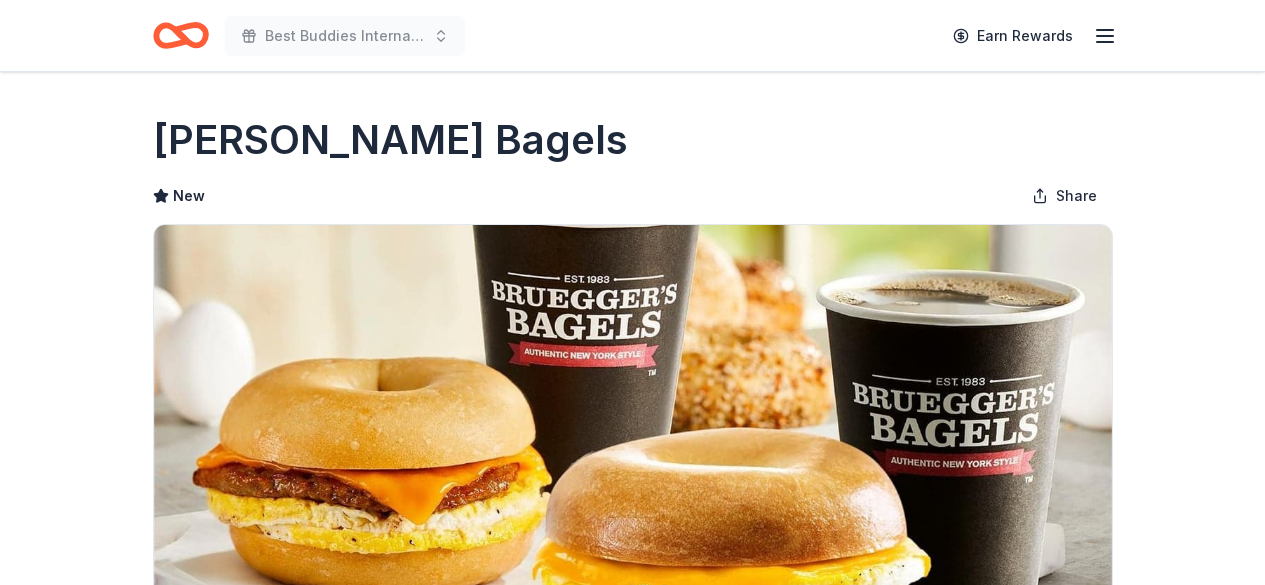 scroll, scrollTop: 0, scrollLeft: 0, axis: both 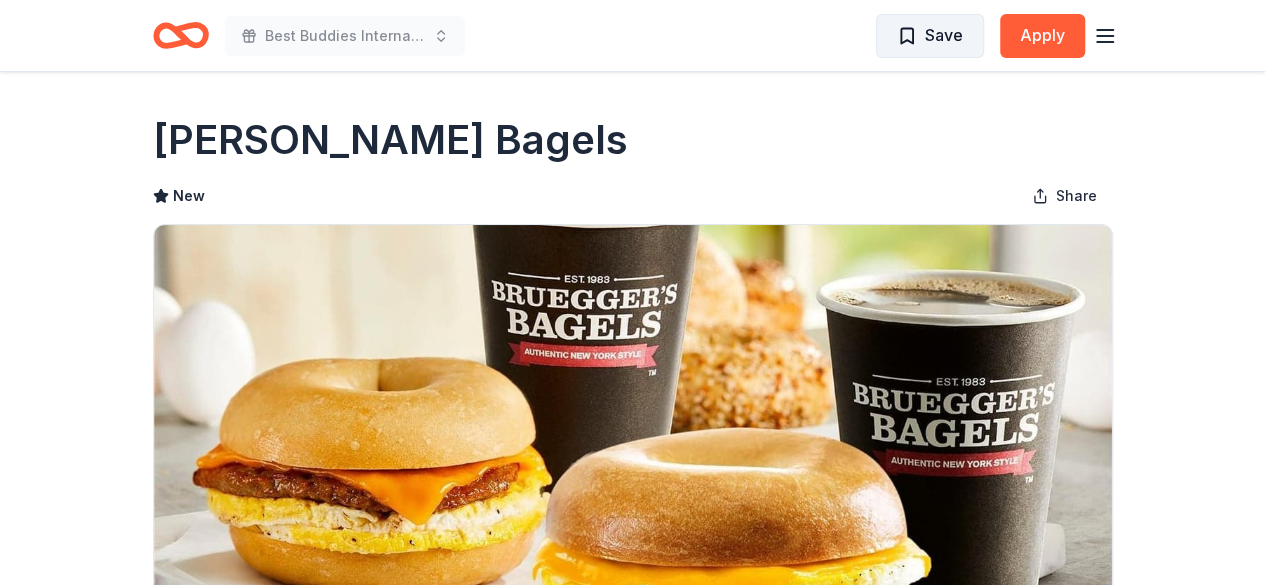 click on "Save" at bounding box center (944, 35) 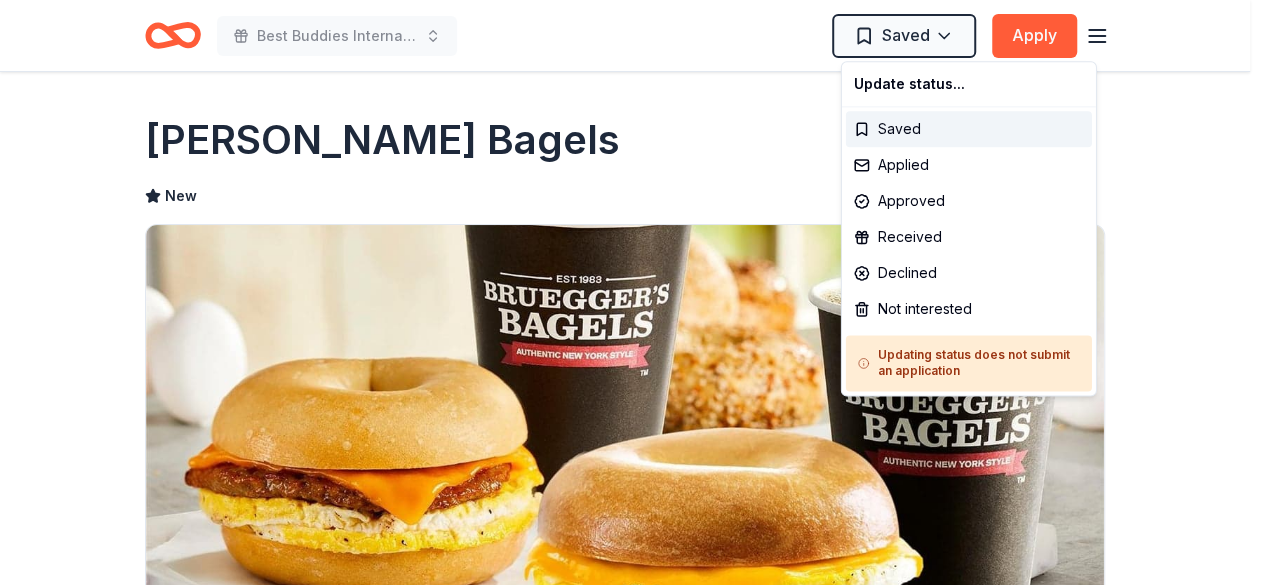 click on "Best Buddies International, Sacramento, Champion of the Year Gala Saved Apply Due in 101 days Share Bruegger's Bagels New Share Donating in AL (Huntsville, Madison); AZ (Tucson); CA (Aliso Viejo, Brea, Carlsbad, Corona Del Mar, Irvine, Ladera Ranch, Newport Beach, Rancho Santa Margarita, San Diego, Santa Ana, Temecula); CO (Denver); CT (Avon, Glastonbury, New Haven, Orange, Shelton, Trumbull, W Hatford, Wallingford); FL (Tallahassee, Tampa); IA (Bettendorf, Cedar Rapids, Clive, Coralville, Des Moines, Iowa City, Walcott); KY (Hebron, Louisville); MA (Amherst, Auburndale, Bedford, Belmont, Boston, Brookline, Chestnut Hill, Hingham, Lexington, Melrose, Milton, Winchester); MI (Ann Arbor, Bloomfield Hills, East Lansing, Rochester Hills, Royal Oak); MN; NC; NE (Omaha); NY; OH; PA (Bethel Park, Coraopolis, Philadelphia, Pittsburgh, Sewickley); SC (Columbia, Irmo); TN (Brentwood, Nashville); TX (Austin, Dallas); VA (Blacksburg); VT (Brattleboro); WI (Blacksburg, Oconomowoc, Wauwatosa) What they donate Meals Snacks" at bounding box center [632, 292] 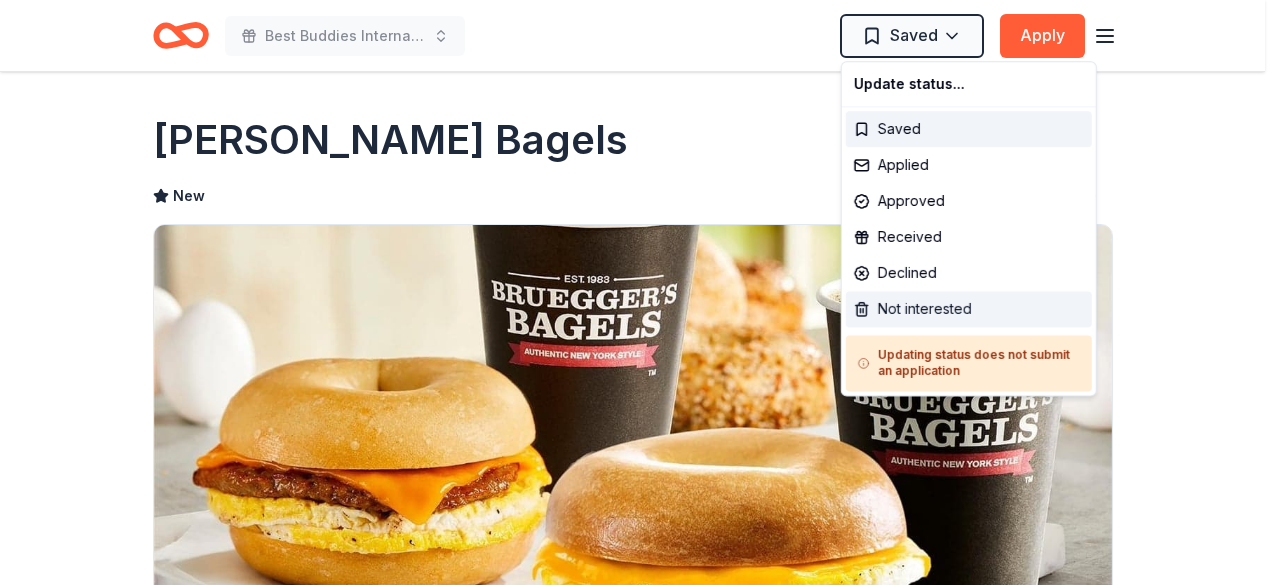 click on "Not interested" at bounding box center (969, 309) 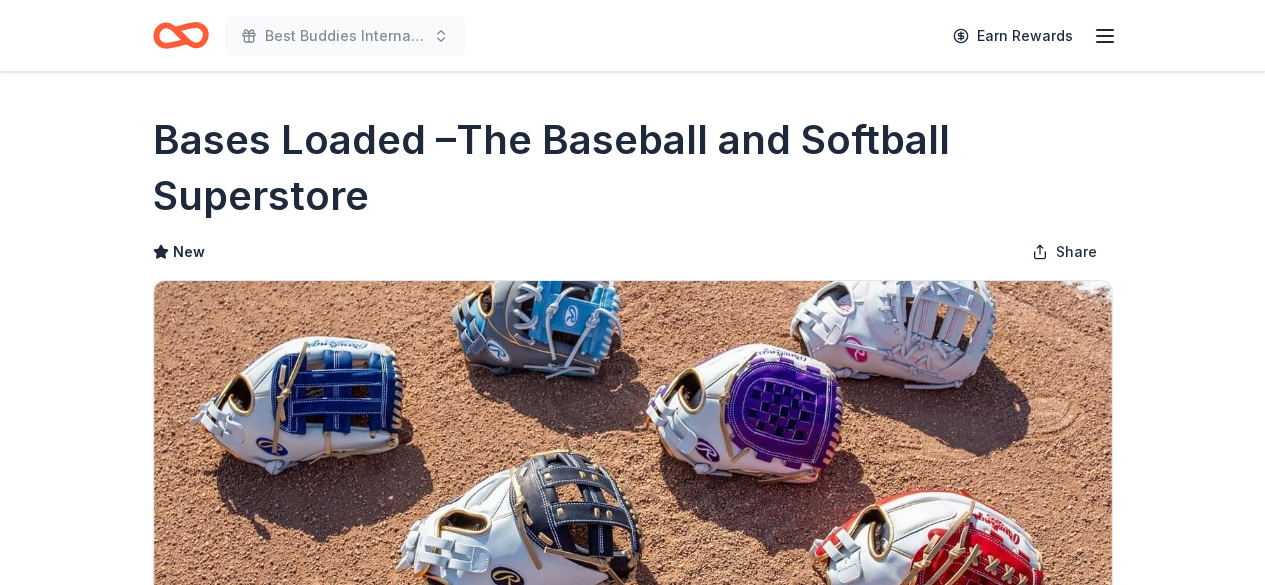 scroll, scrollTop: 0, scrollLeft: 0, axis: both 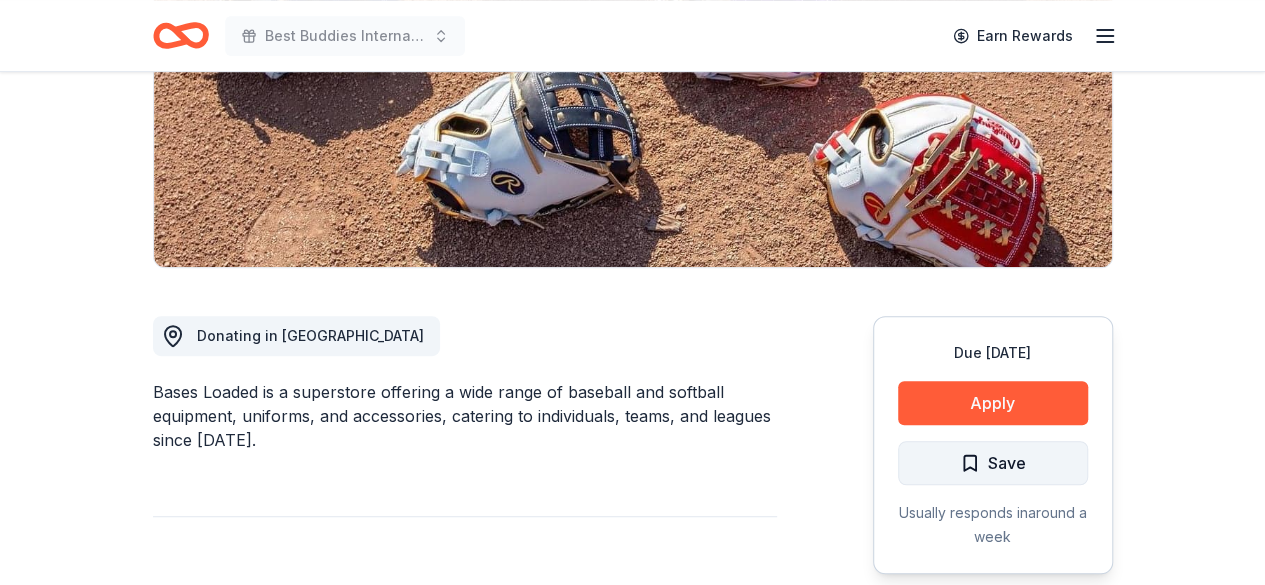 click on "Save" at bounding box center (1007, 463) 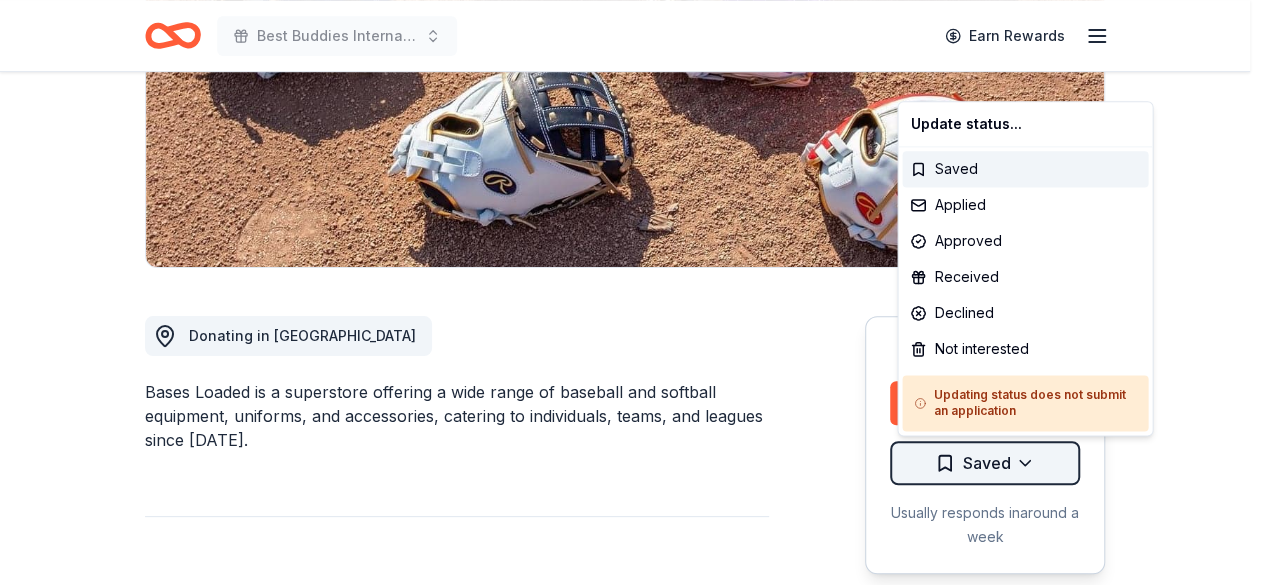 click on "Best Buddies International, Sacramento, Champion of the Year Gala Earn Rewards Due in 117 days Share Bases Loaded –The Baseball and Softball Superstore New Share Donating in CA Bases Loaded is a superstore offering a wide range of baseball and softball equipment, uniforms, and accessories, catering to individuals, teams, and leagues since 1997. What they donate Merchandise, gift certificates Auction & raffle Donation is small & easy to send to guests Who they donate to  Ineligible Individual teams; Private individuals; Cash donations Individuals Sports Teams Upgrade to Pro to view approval rates and average donation values Due in 117 days Apply Saved Usually responds in  around a week Updated  20 days  ago Report a mistake New Be the first to review this company! Leave a review Similar donors Local 101 days left Online app Chick-fil-A (Fremont) New Food, gift card(s) Local 101 days left Online app River Fox Train New Gift certificate(s) Local 101 days left Online app Holiday Wine Cellar New Local Online app" at bounding box center [632, -104] 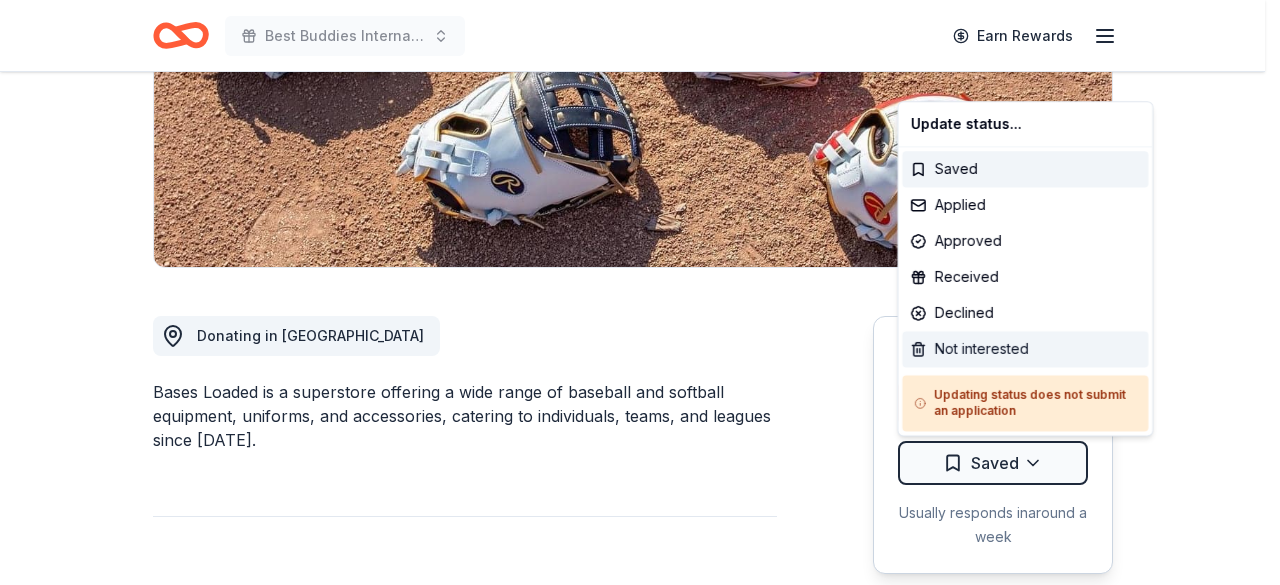 click on "Not interested" at bounding box center (1025, 349) 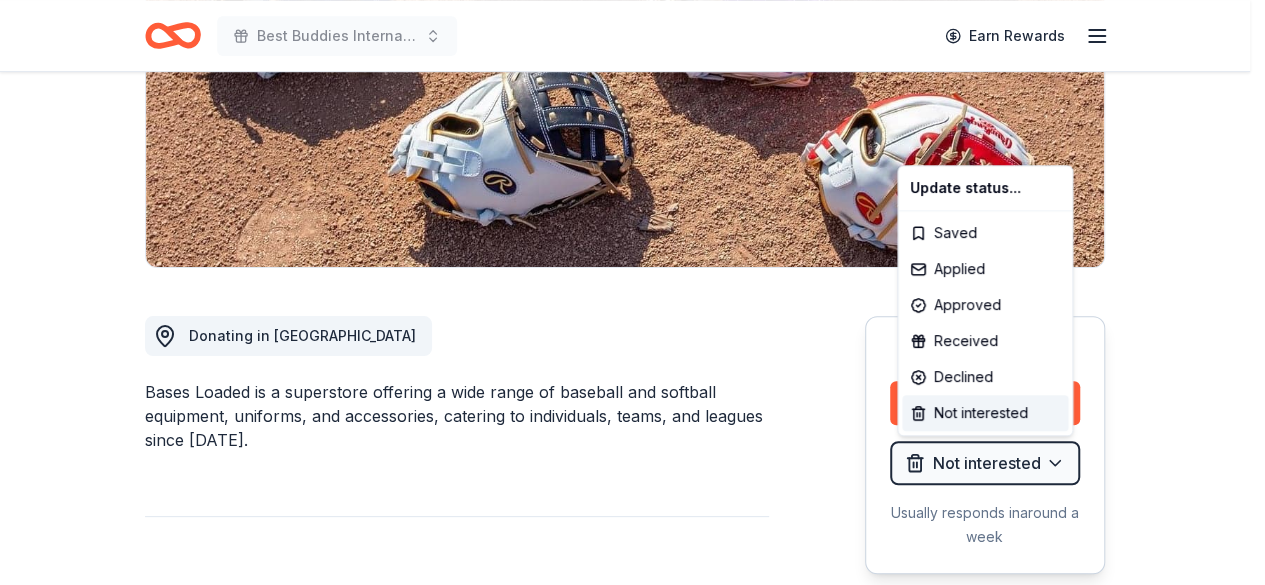 click on "Best Buddies International, Sacramento, Champion of the Year Gala Earn Rewards Due in 117 days Share Bases Loaded –The Baseball and Softball Superstore New Share Donating in CA Bases Loaded is a superstore offering a wide range of baseball and softball equipment, uniforms, and accessories, catering to individuals, teams, and leagues since 1997. What they donate Merchandise, gift certificates Auction & raffle Donation is small & easy to send to guests Who they donate to  Ineligible Individual teams; Private individuals; Cash donations Individuals Sports Teams Upgrade to Pro to view approval rates and average donation values Due in 117 days Apply Not interested Usually responds in  around a week Updated  20 days  ago Report a mistake New Be the first to review this company! Leave a review Similar donors Local 101 days left Online app Chick-fil-A (Fremont) New Food, gift card(s) Local 101 days left Online app River Fox Train New Gift certificate(s) Local 101 days left Online app Holiday Wine Cellar New Local" at bounding box center (632, -104) 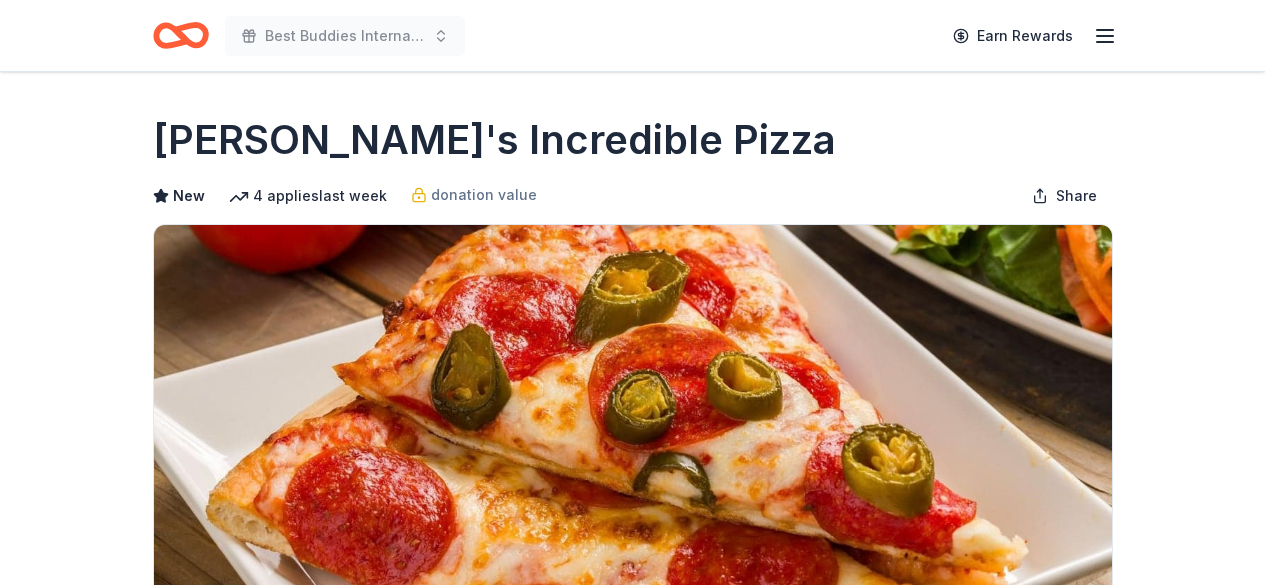 scroll, scrollTop: 0, scrollLeft: 0, axis: both 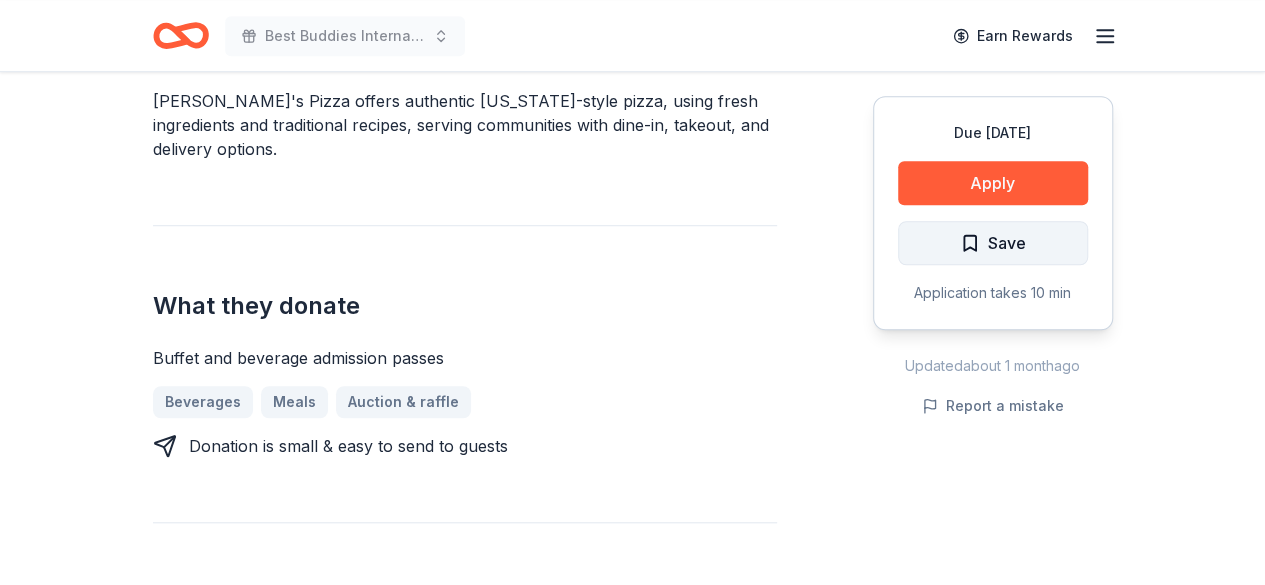 click on "Save" at bounding box center (1007, 243) 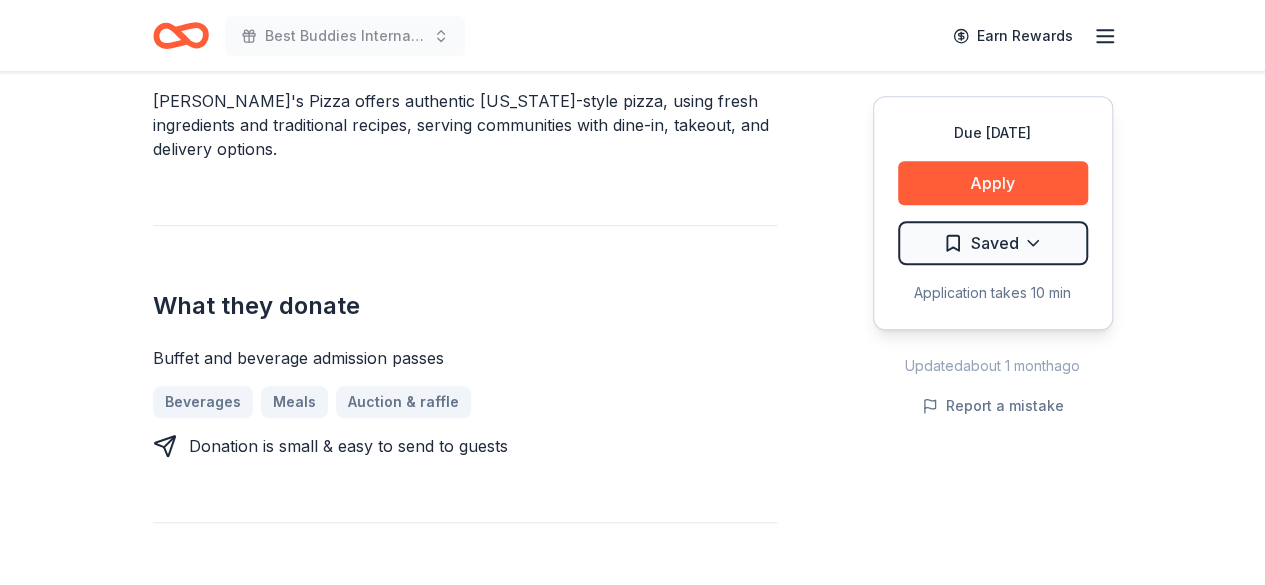 scroll, scrollTop: 622, scrollLeft: 0, axis: vertical 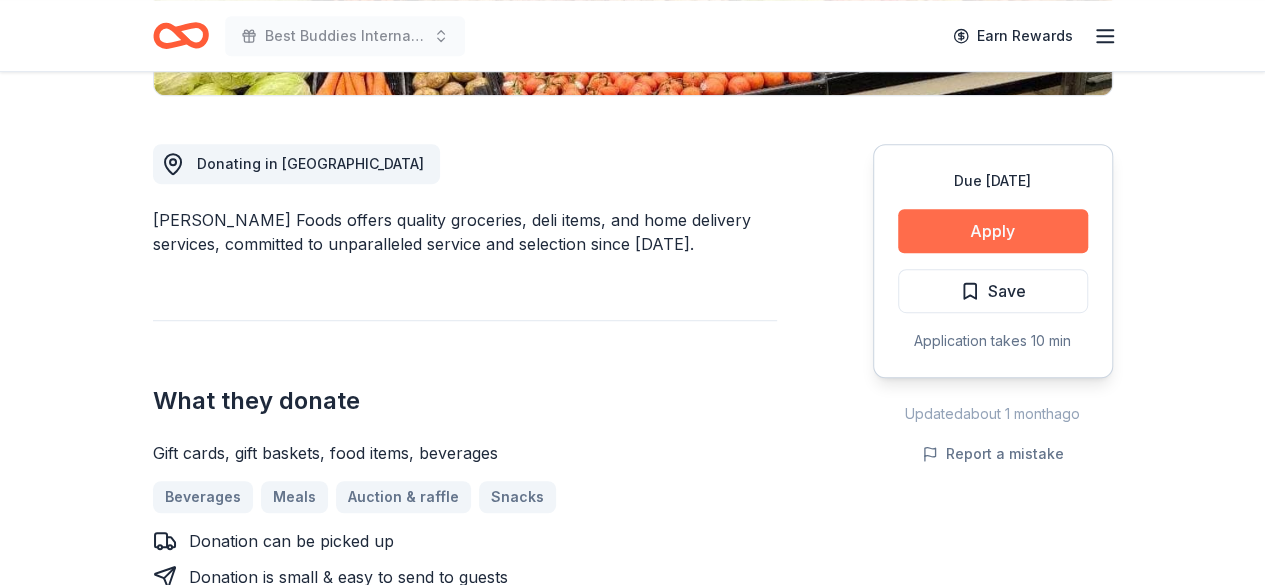 click on "Apply" at bounding box center [993, 231] 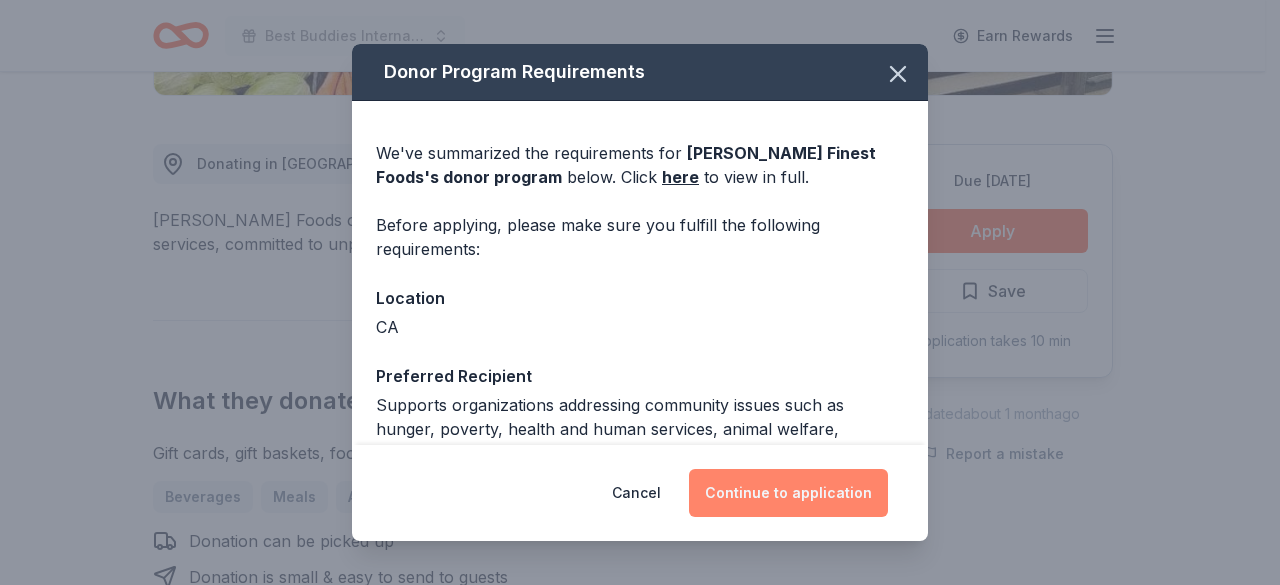click on "Continue to application" at bounding box center [788, 493] 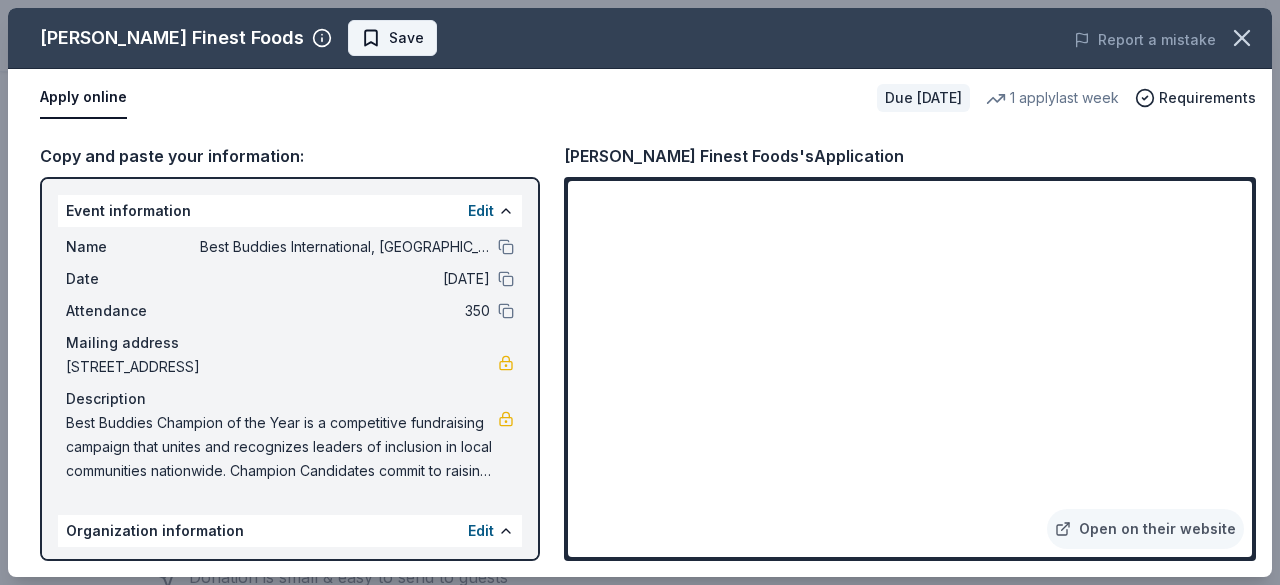 click on "Save" at bounding box center (392, 38) 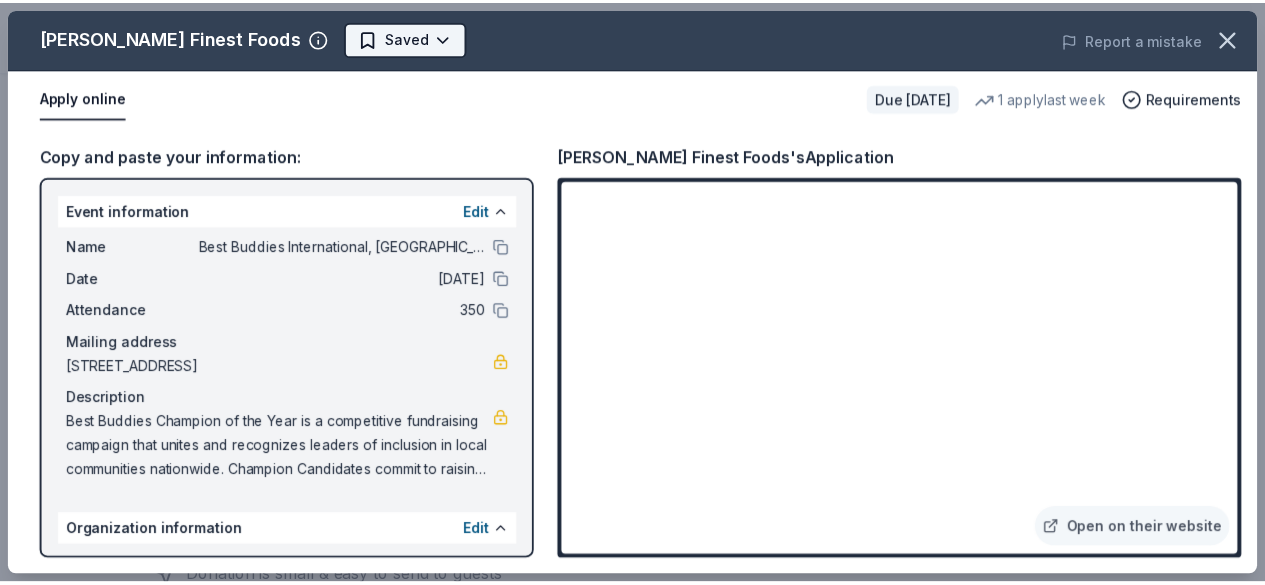 scroll, scrollTop: 0, scrollLeft: 0, axis: both 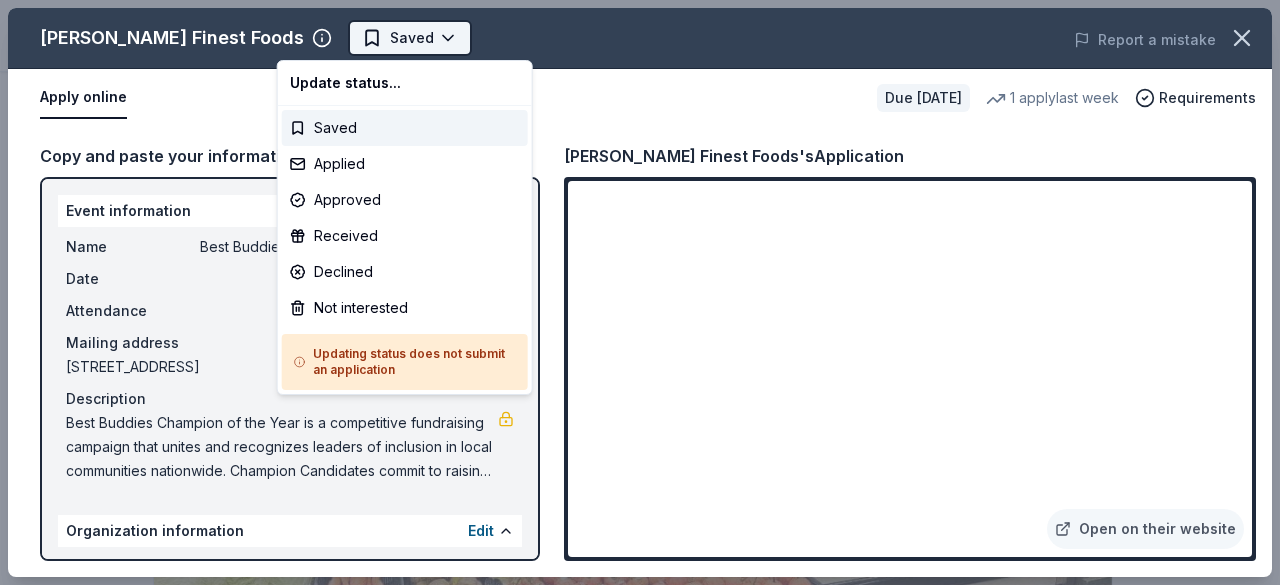 click on "Best Buddies International, Sacramento, Champion of the Year Gala Saved Apply Due in 117 days Share Jensen’s Finest Foods New 1   apply  last week Share Donating in CA Jensen's Foods offers quality groceries, deli items, and home delivery services, committed to unparalleled service and selection since 1940. What they donate Gift cards, gift baskets, food items, beverages Beverages Meals Auction & raffle Snacks Donation can be picked up Donation is small & easy to send to guests You may submit applications every   6 months .    You may receive donations every   6 months Who they donate to  Preferred Supports organizations addressing community issues such as hunger, poverty, health and human services, animal welfare, environmental concerns, and education Education Environment & Sustainability Health Poverty & Hunger 501(c)(3) required  Ineligible Political organizations; Religious organizations Political Religious Upgrade to Pro to view approval rates and average donation values Due in 117 days Apply Saved 1" at bounding box center [632, 292] 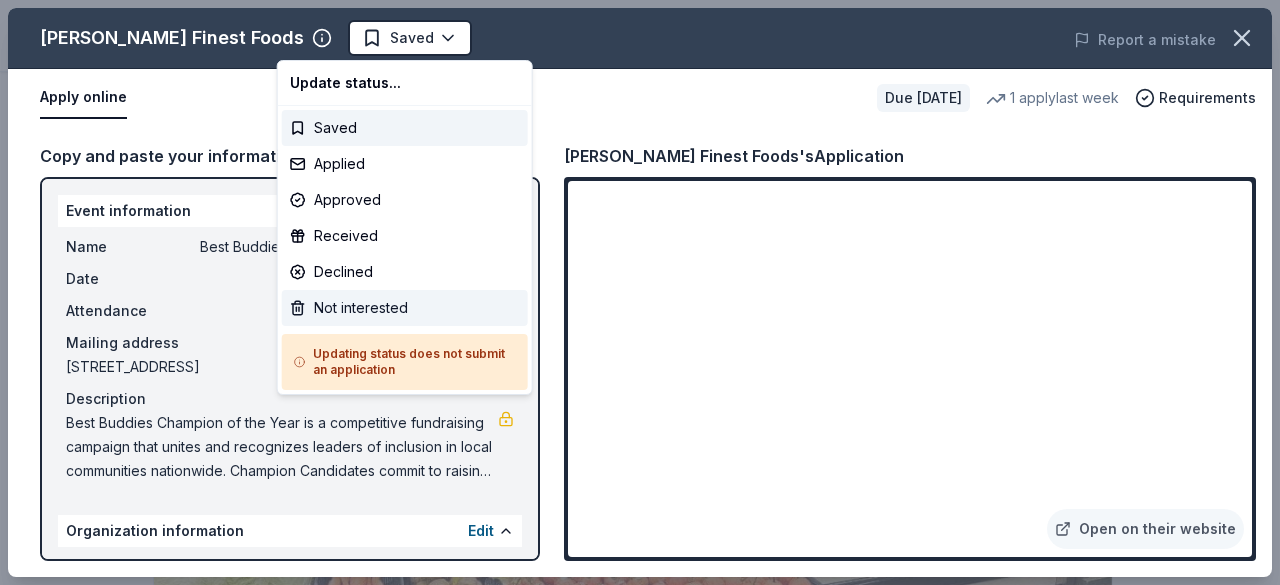 click on "Not interested" at bounding box center (405, 308) 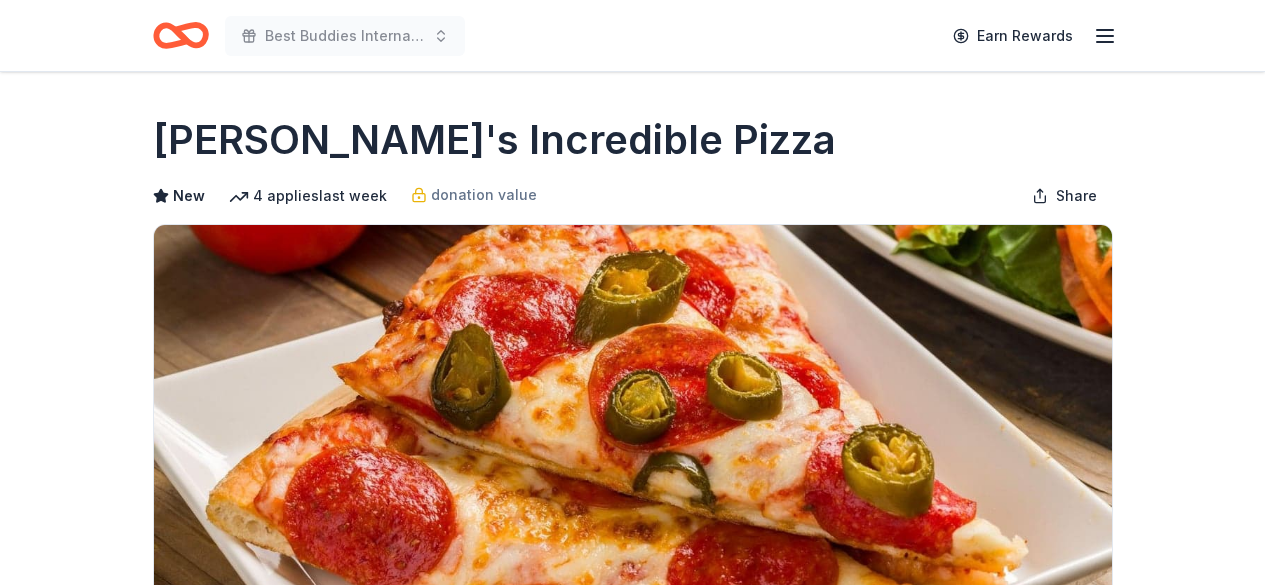 scroll, scrollTop: 0, scrollLeft: 0, axis: both 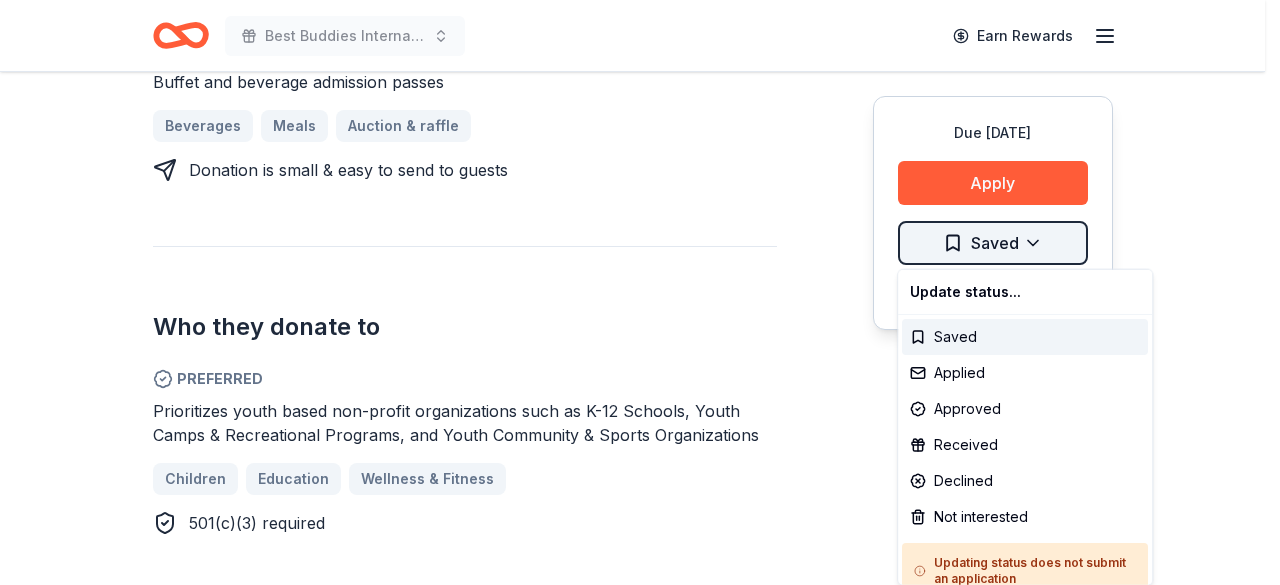 click on "Best Buddies International, [GEOGRAPHIC_DATA], Champion of the Year Gala Earn Rewards Due [DATE] Share [PERSON_NAME]'s Incredible Pizza New 4   applies  last week donation value Share Donating in [GEOGRAPHIC_DATA] [PERSON_NAME]'s Pizza offers authentic [US_STATE]-style pizza, using fresh ingredients and traditional recipes, serving communities with dine-in, takeout, and delivery options. What they donate Buffet and beverage admission passes Beverages Meals Auction & raffle Donation is small & easy to send to guests Who they donate to  Preferred Prioritizes youth based non-profit organizations such as K-12 Schools, Youth Camps & Recreational Programs, and Youth Community & Sports Organizations Children Education Wellness & Fitness 501(c)(3) required donation value (average) 20% 70% 0% 10% $xx - $xx $xx - $xx $xx - $xx $xx - $xx Upgrade to Pro to view approval rates and average donation values Due [DATE] Apply Saved Application takes 10 min Updated  about [DATE] Report a mistake New Be the first to review this company! Leave a review" at bounding box center [640, -615] 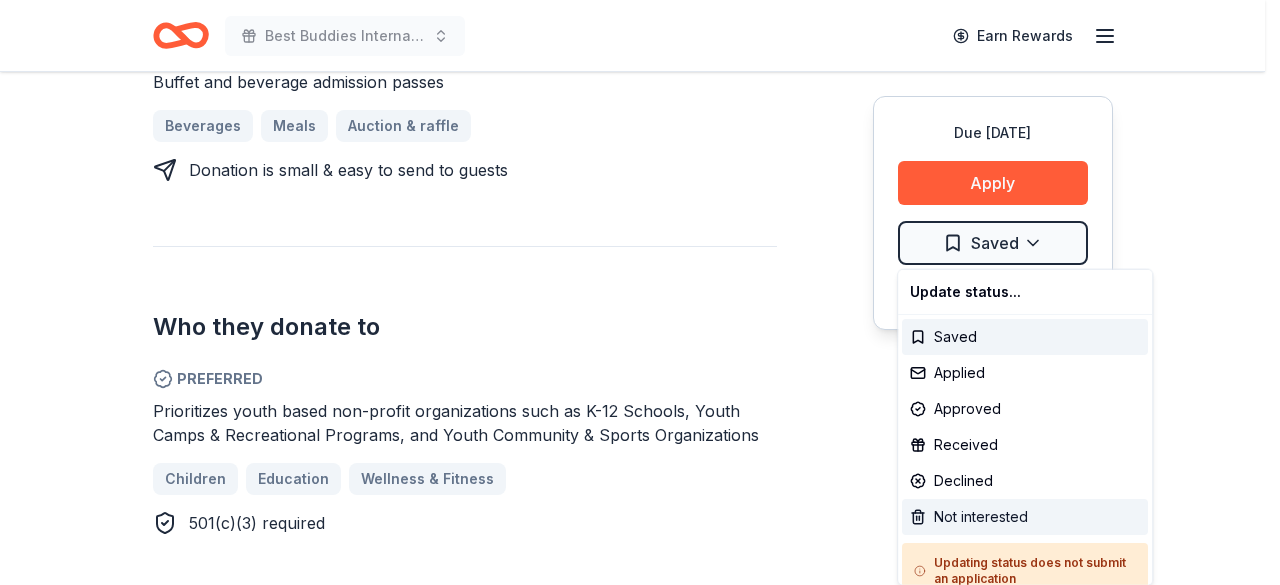 click on "Not interested" at bounding box center [1025, 517] 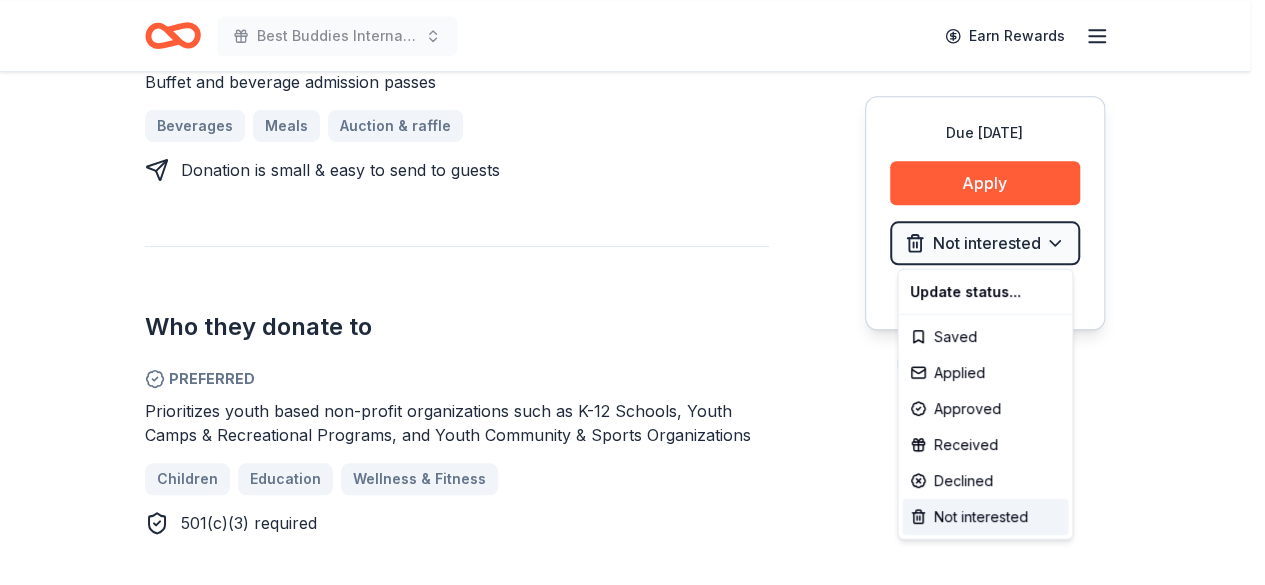 click on "Best Buddies International, Sacramento, Champion of the Year Gala Earn Rewards Due in 121 days Share John's Incredible Pizza New 4   applies  last week donation value Share Donating in CA John's Pizza offers authentic New York-style pizza, using fresh ingredients and traditional recipes, serving communities with dine-in, takeout, and delivery options. What they donate Buffet and beverage admission passes Beverages Meals Auction & raffle Donation is small & easy to send to guests Who they donate to  Preferred Prioritizes youth based non-profit organizations such as K-12 Schools, Youth Camps & Recreational Programs, and Youth Community & Sports Organizations Children Education Wellness & Fitness 501(c)(3) required donation value (average) 20% 70% 0% 10% $xx - $xx $xx - $xx $xx - $xx $xx - $xx Upgrade to Pro to view approval rates and average donation values Due in 121 days Apply Not interested Application takes 10 min Updated  about 1 month  ago Report a mistake New Be the first to review this company! Local" at bounding box center (632, -615) 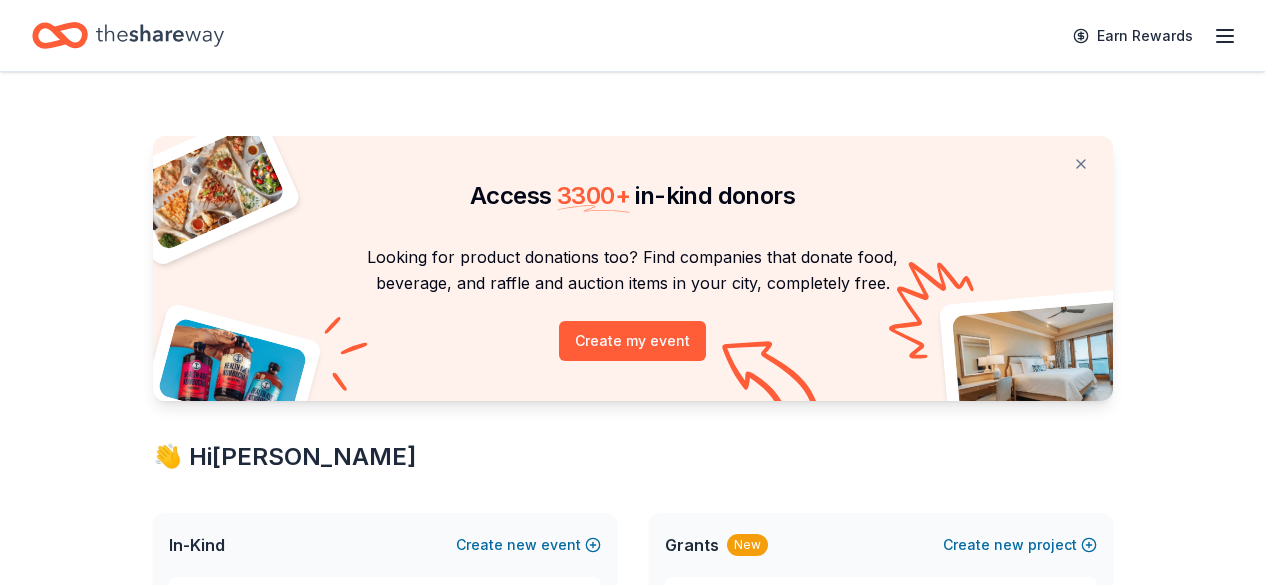scroll, scrollTop: 0, scrollLeft: 0, axis: both 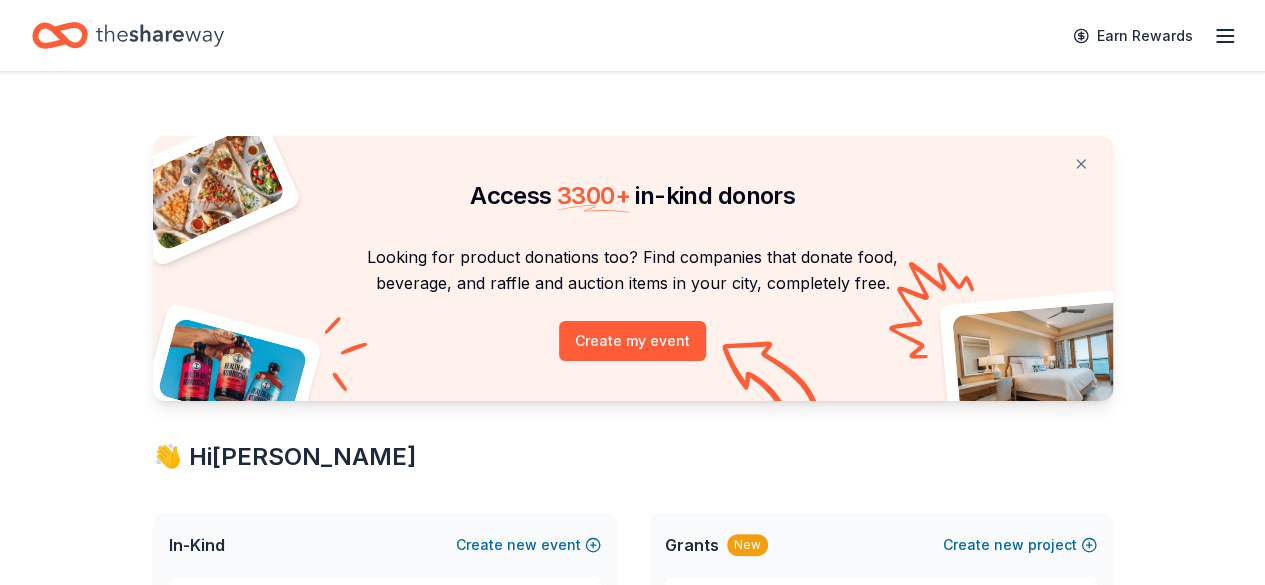 click 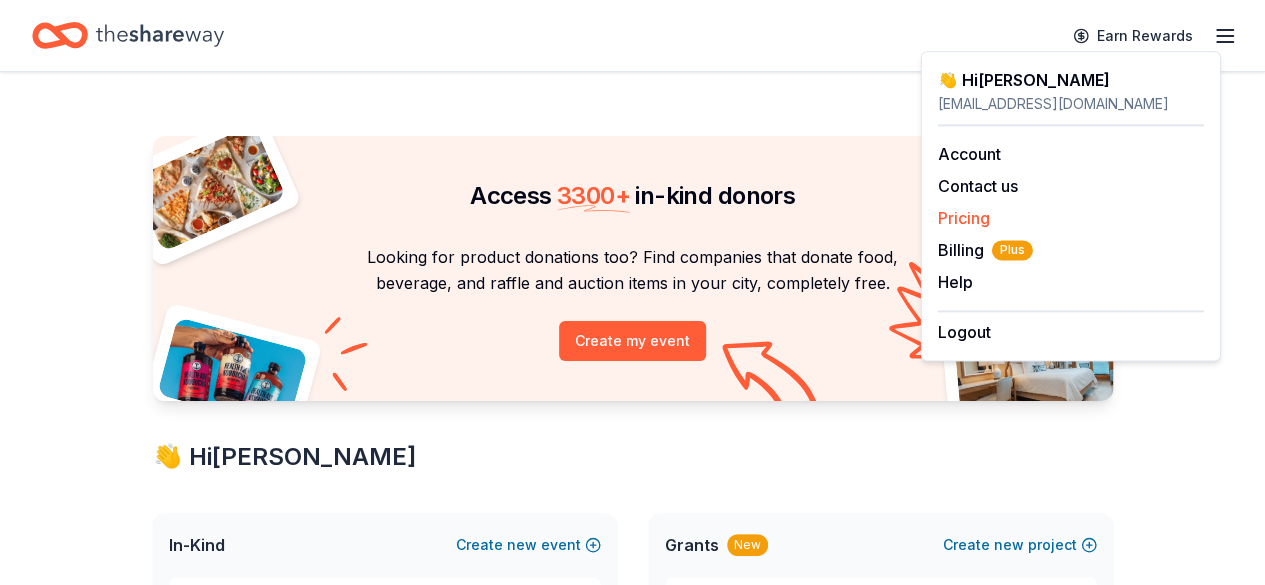 click on "Pricing" at bounding box center (964, 218) 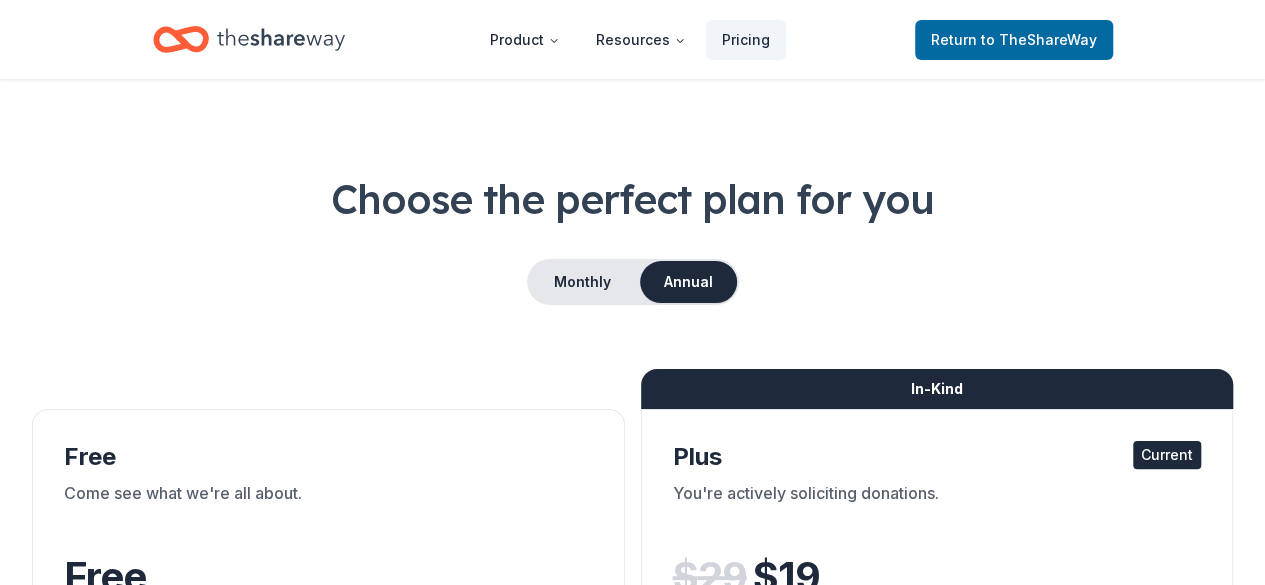 scroll, scrollTop: 0, scrollLeft: 0, axis: both 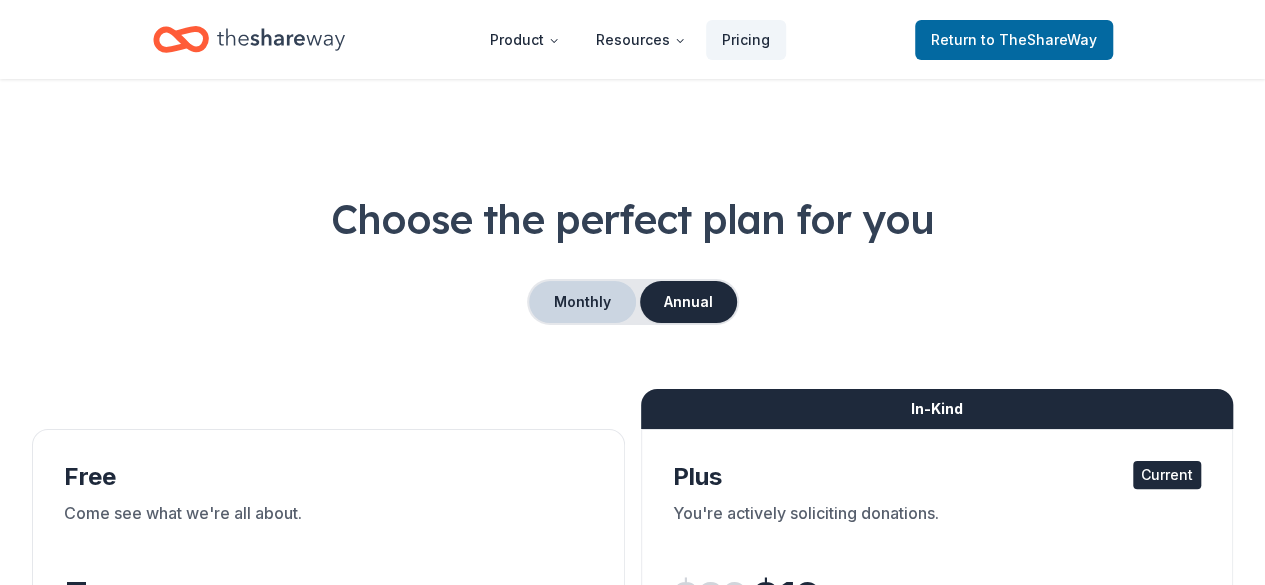 click on "Monthly" at bounding box center [582, 302] 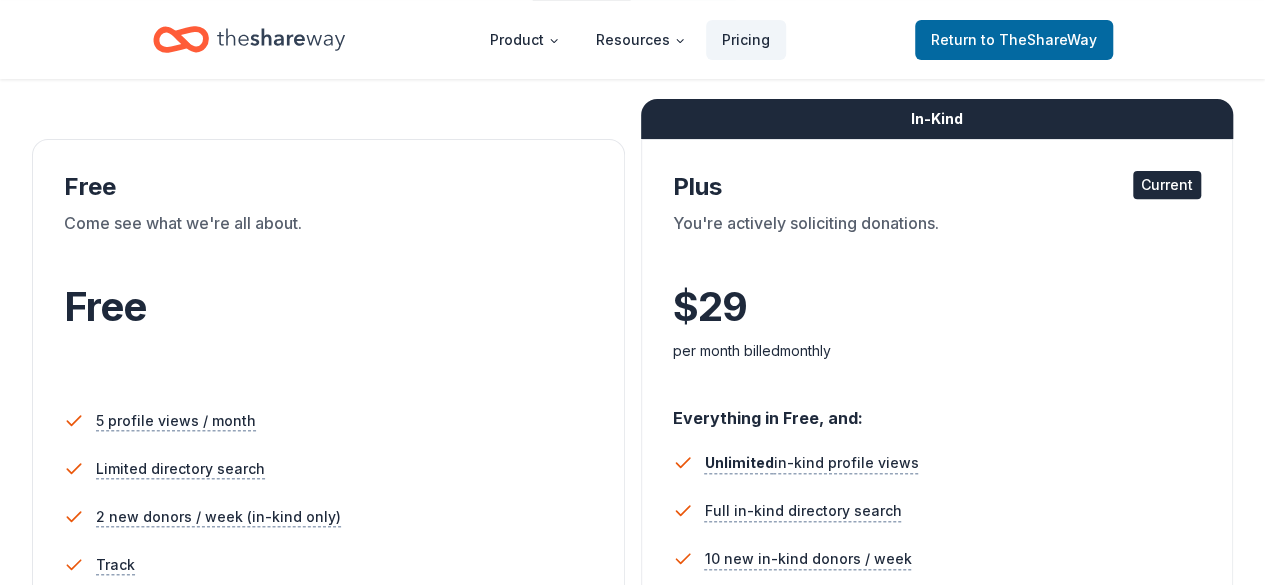 scroll, scrollTop: 324, scrollLeft: 0, axis: vertical 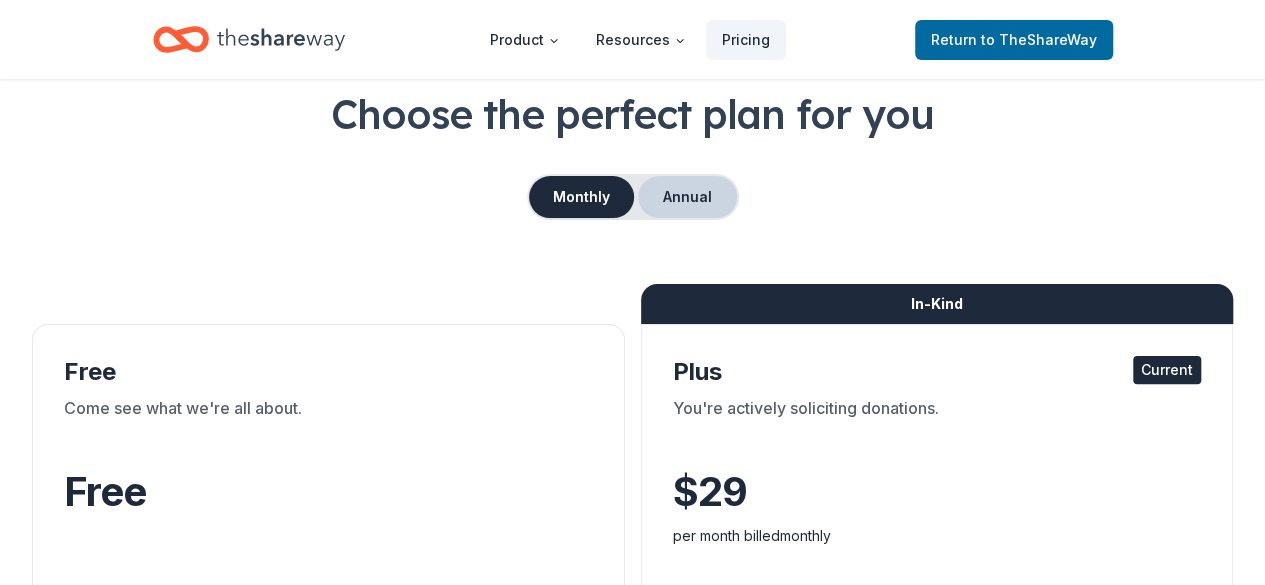 click on "Annual" at bounding box center [687, 197] 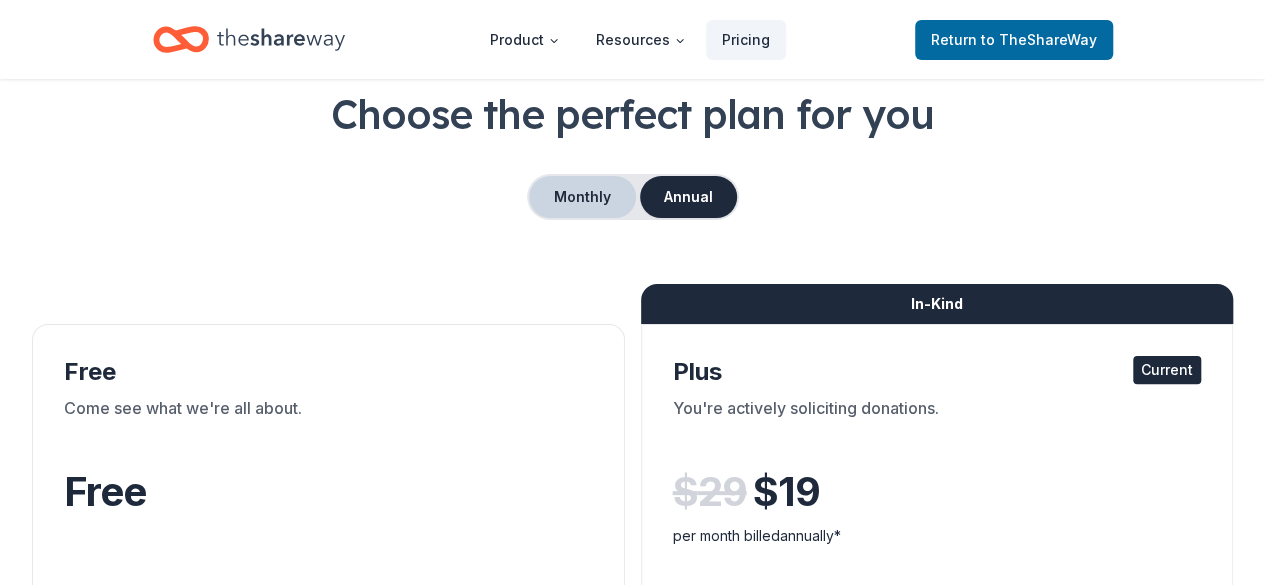 click on "Monthly" at bounding box center (582, 197) 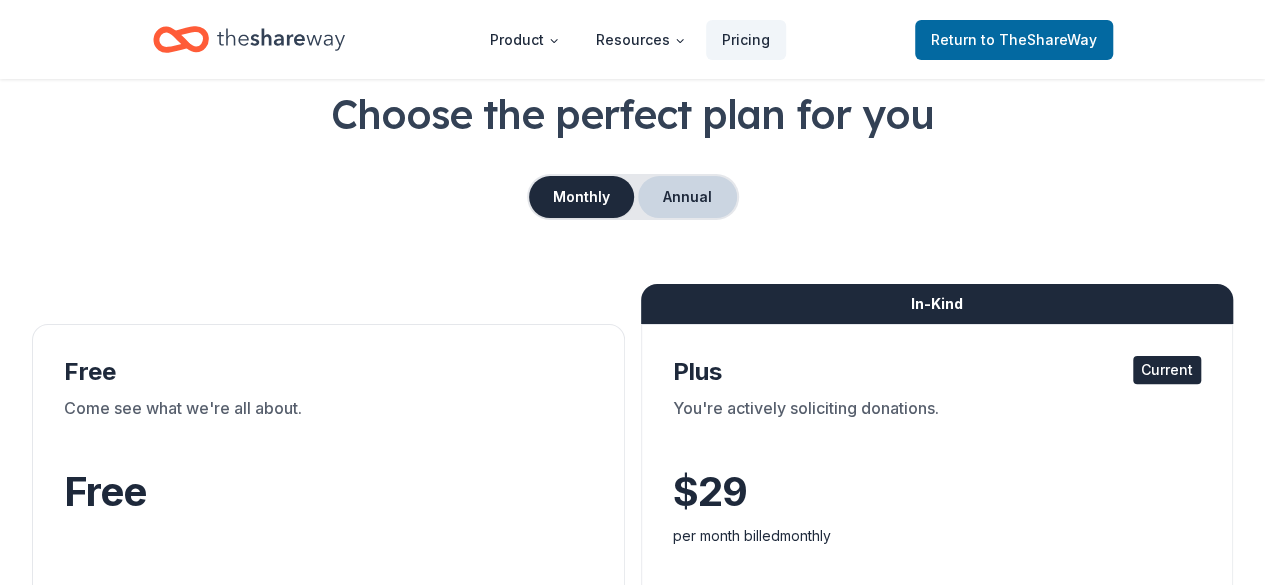 click on "Annual" at bounding box center (687, 197) 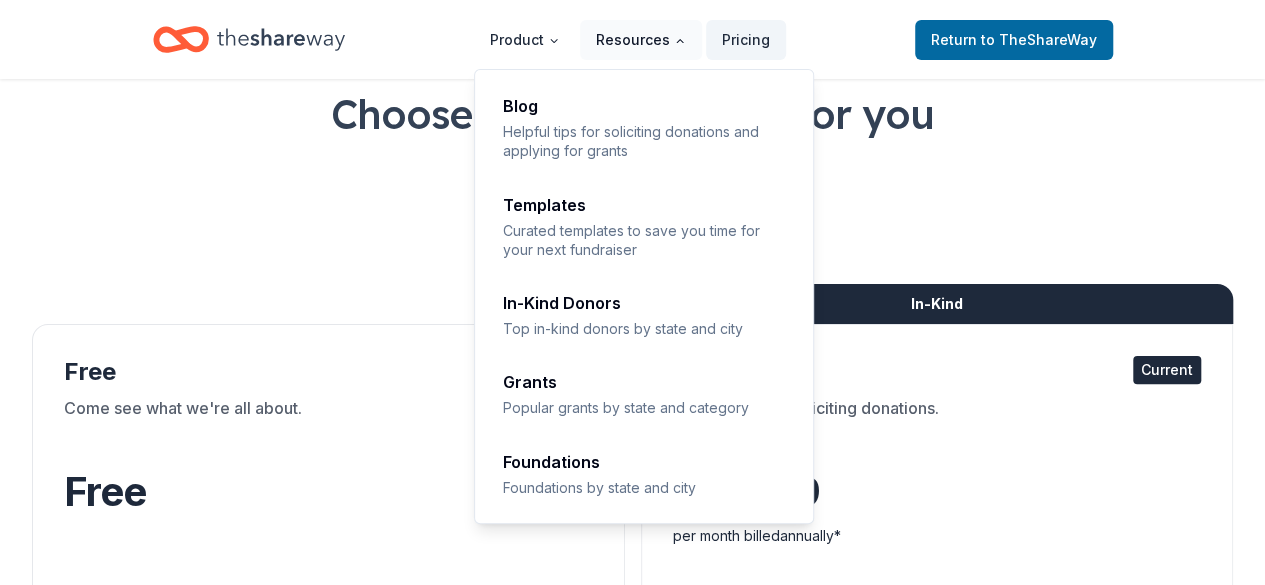 click on "Resources" at bounding box center [641, 40] 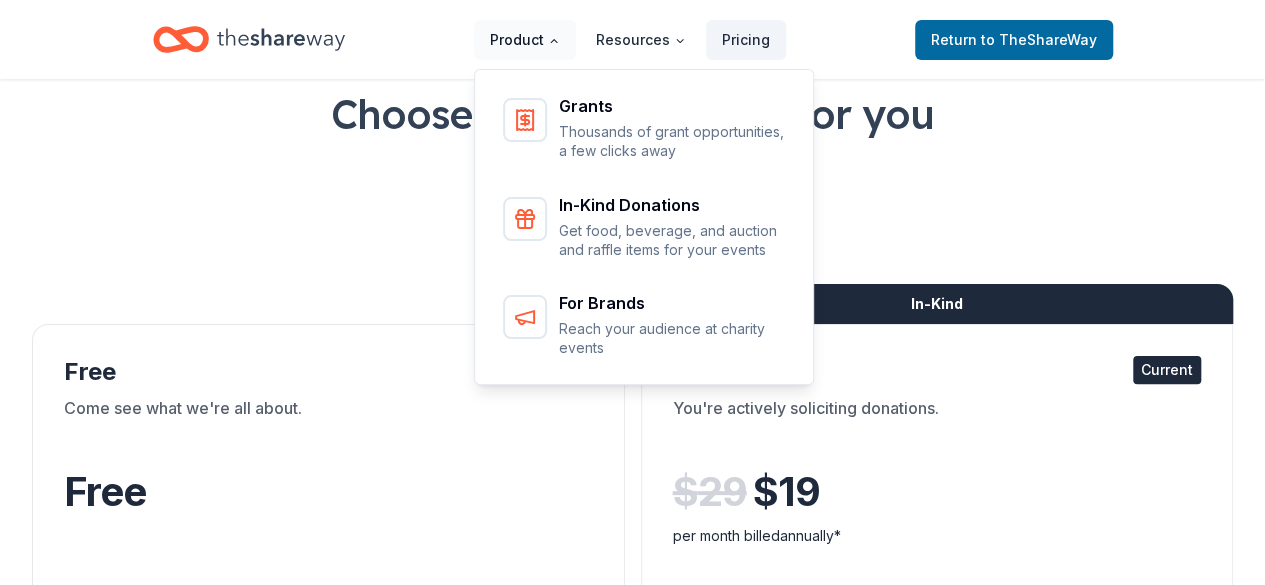 click on "Product" at bounding box center [525, 40] 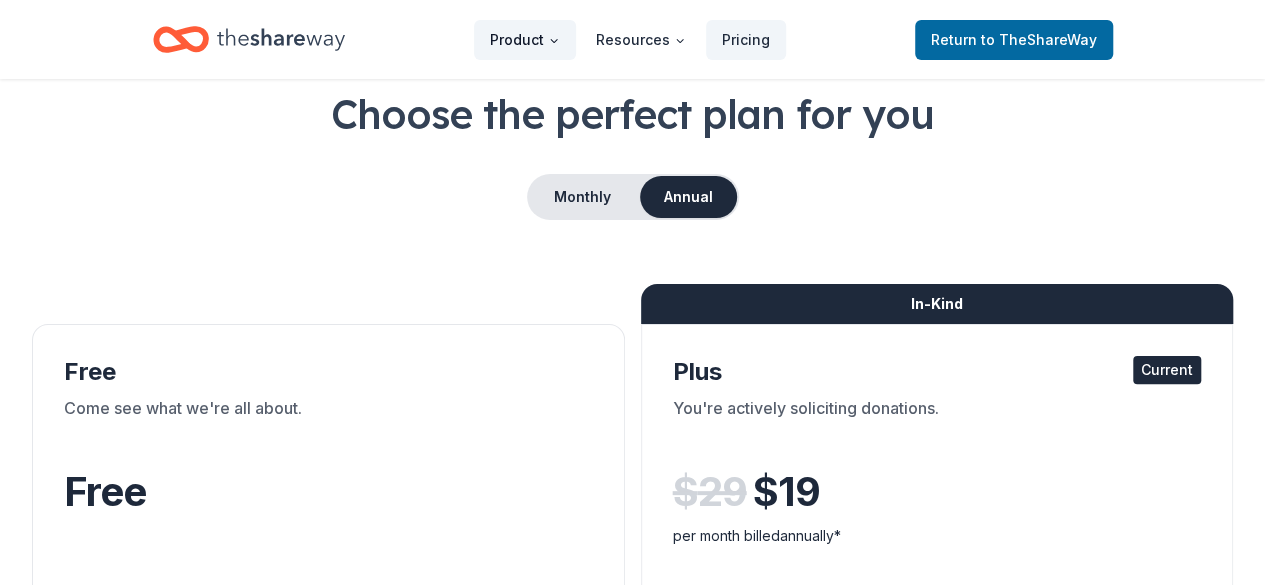 click on "Product" at bounding box center (525, 40) 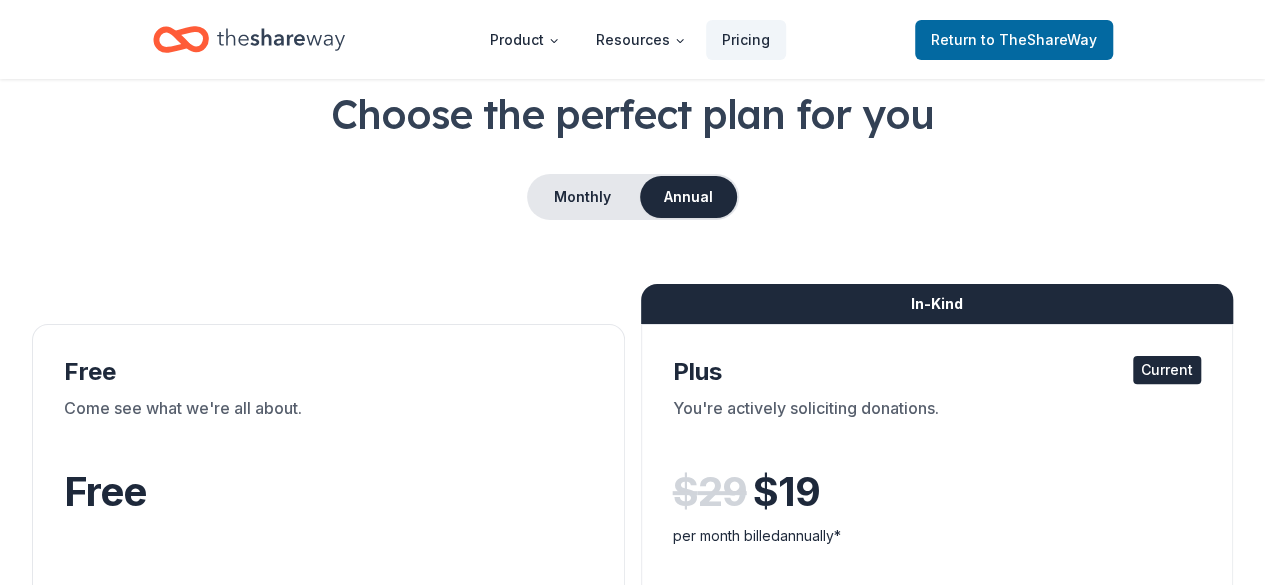 click 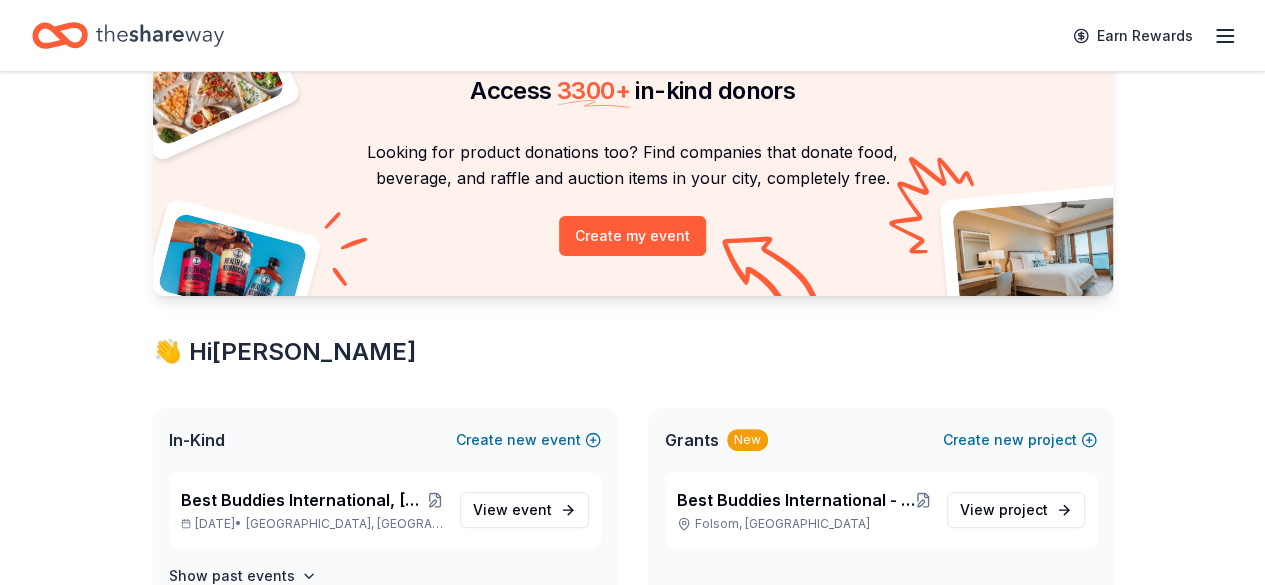 scroll, scrollTop: 0, scrollLeft: 0, axis: both 